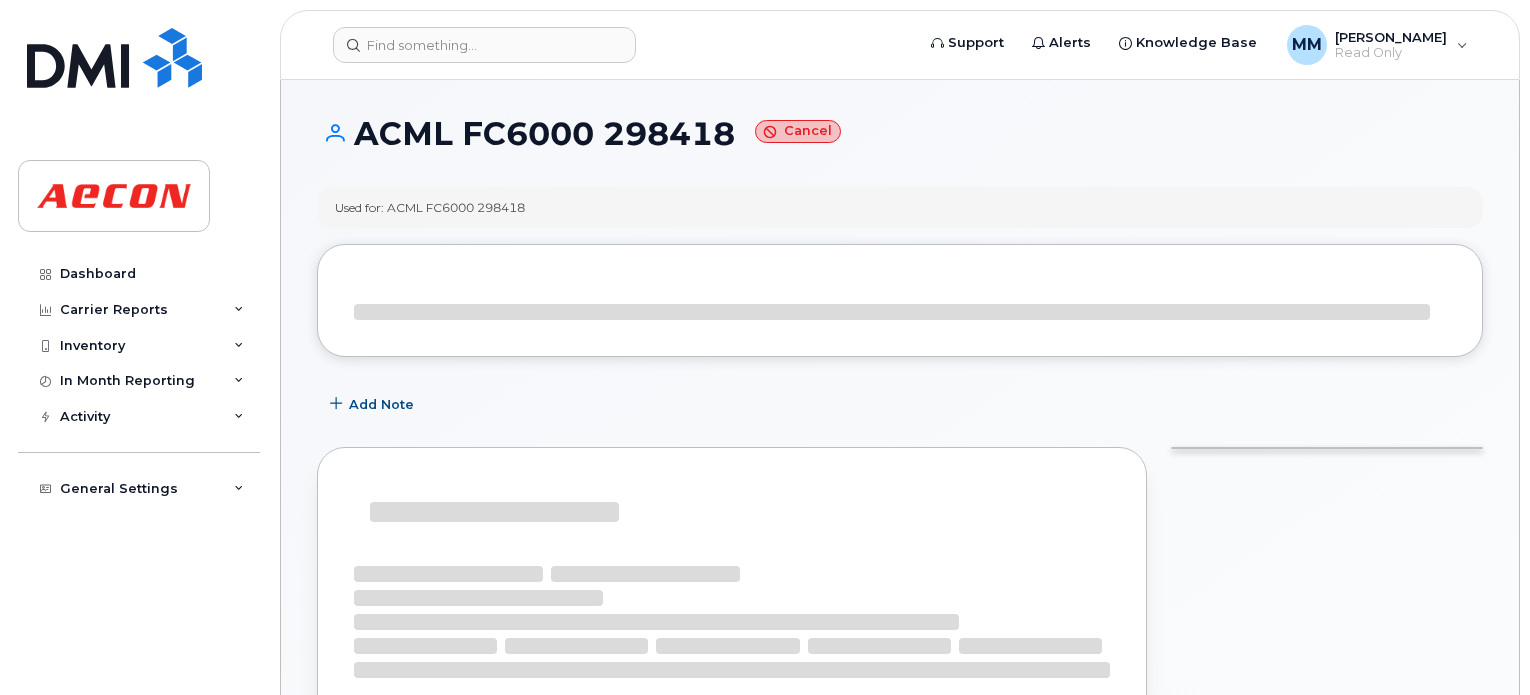 scroll, scrollTop: 0, scrollLeft: 0, axis: both 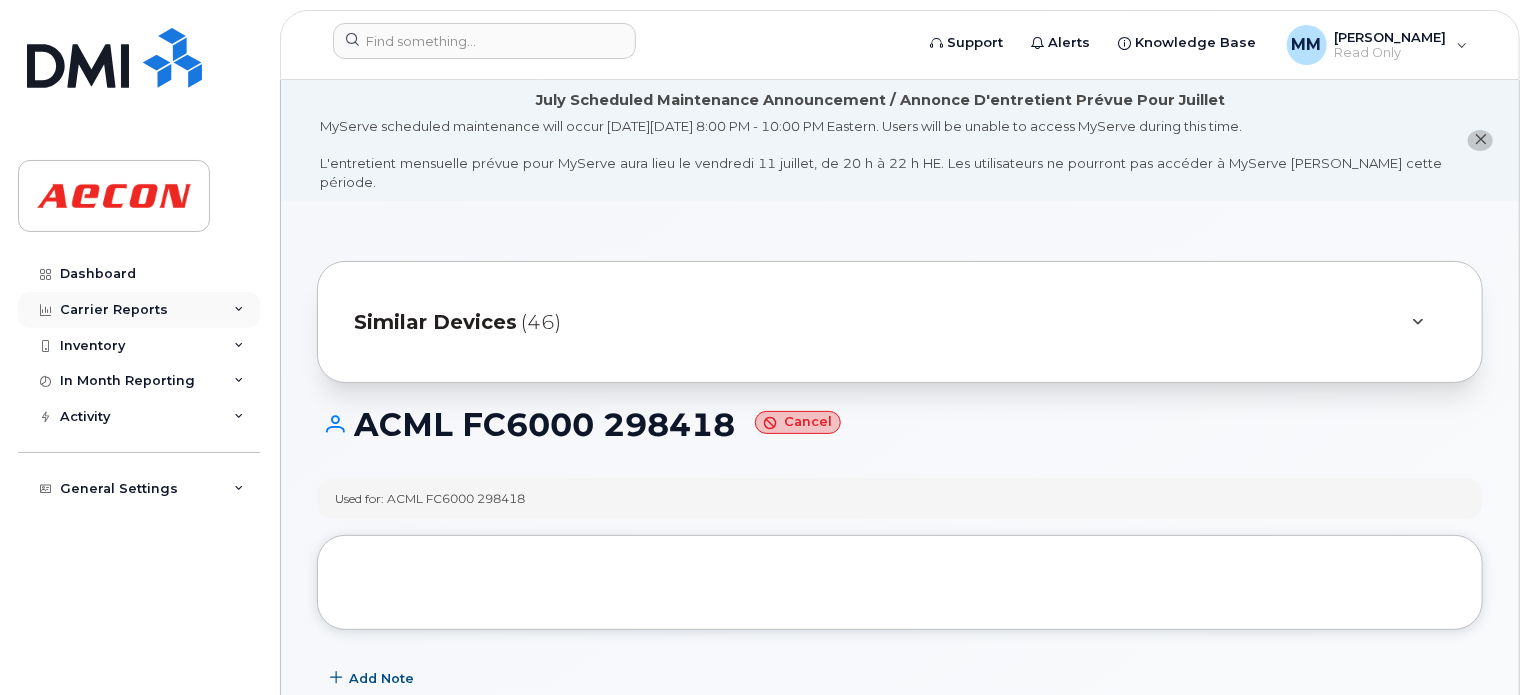 click on "Carrier Reports" 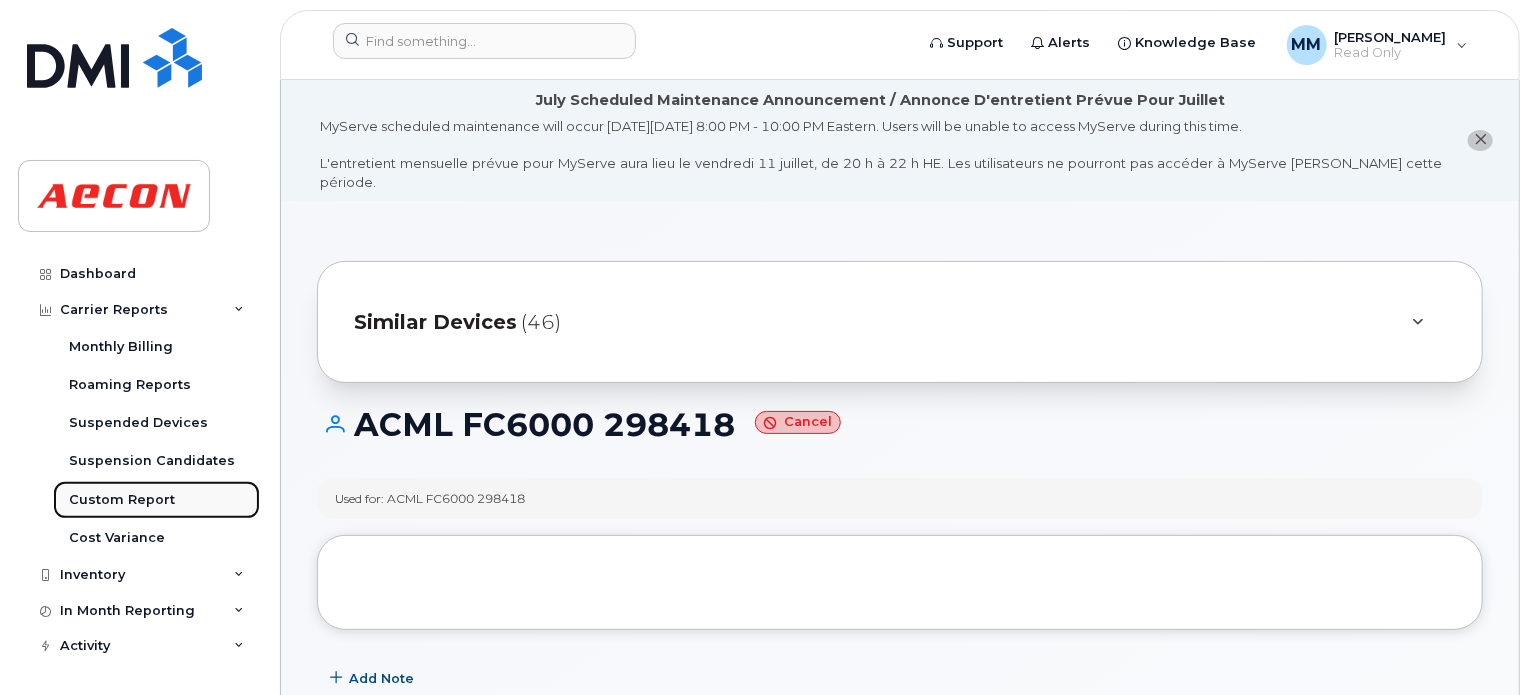 click on "Custom Report" 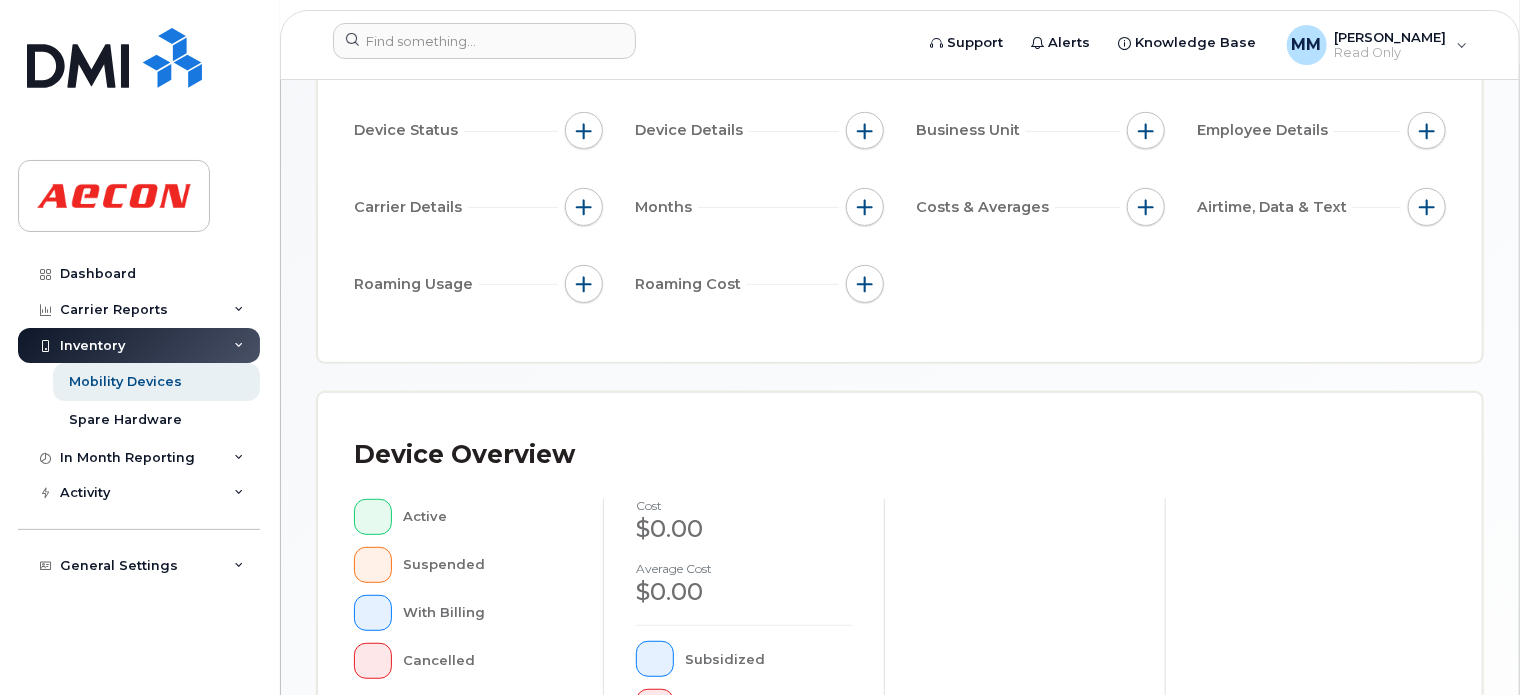 scroll, scrollTop: 100, scrollLeft: 0, axis: vertical 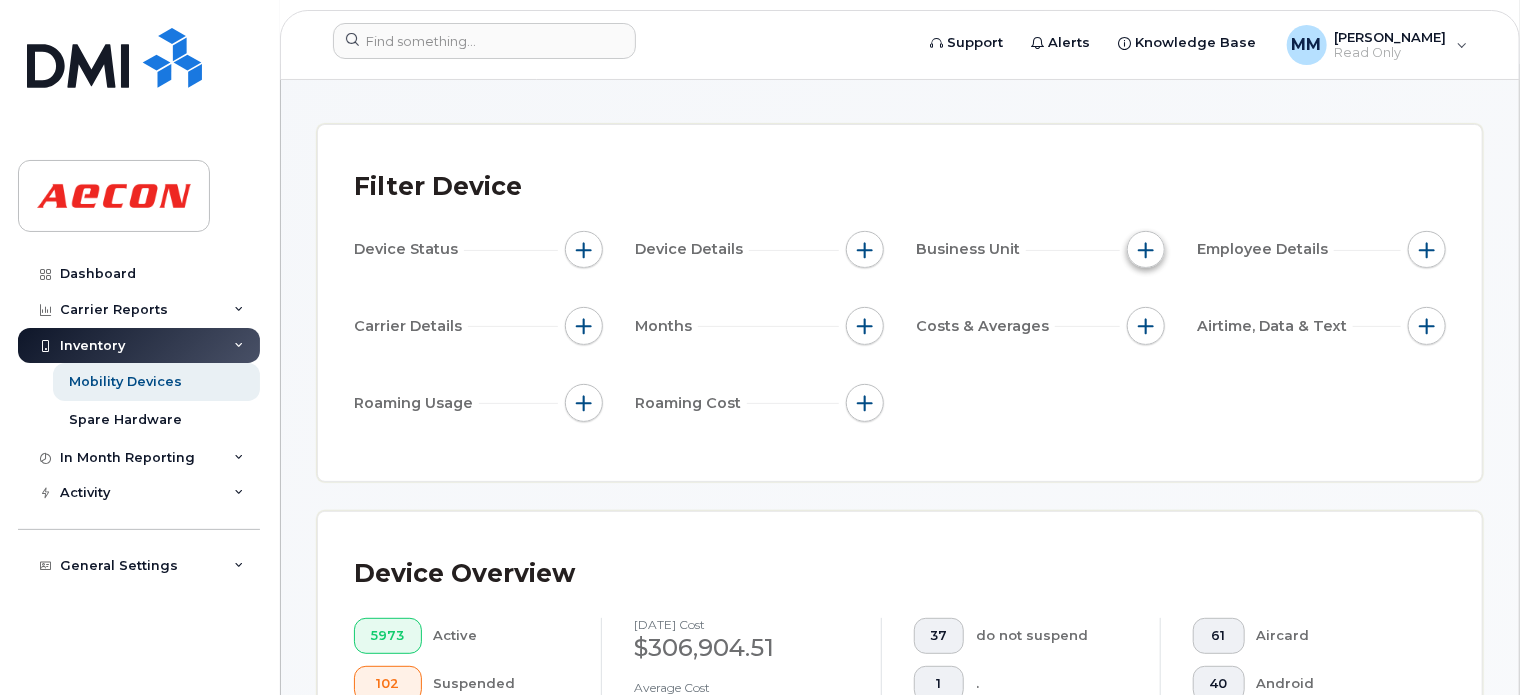 click 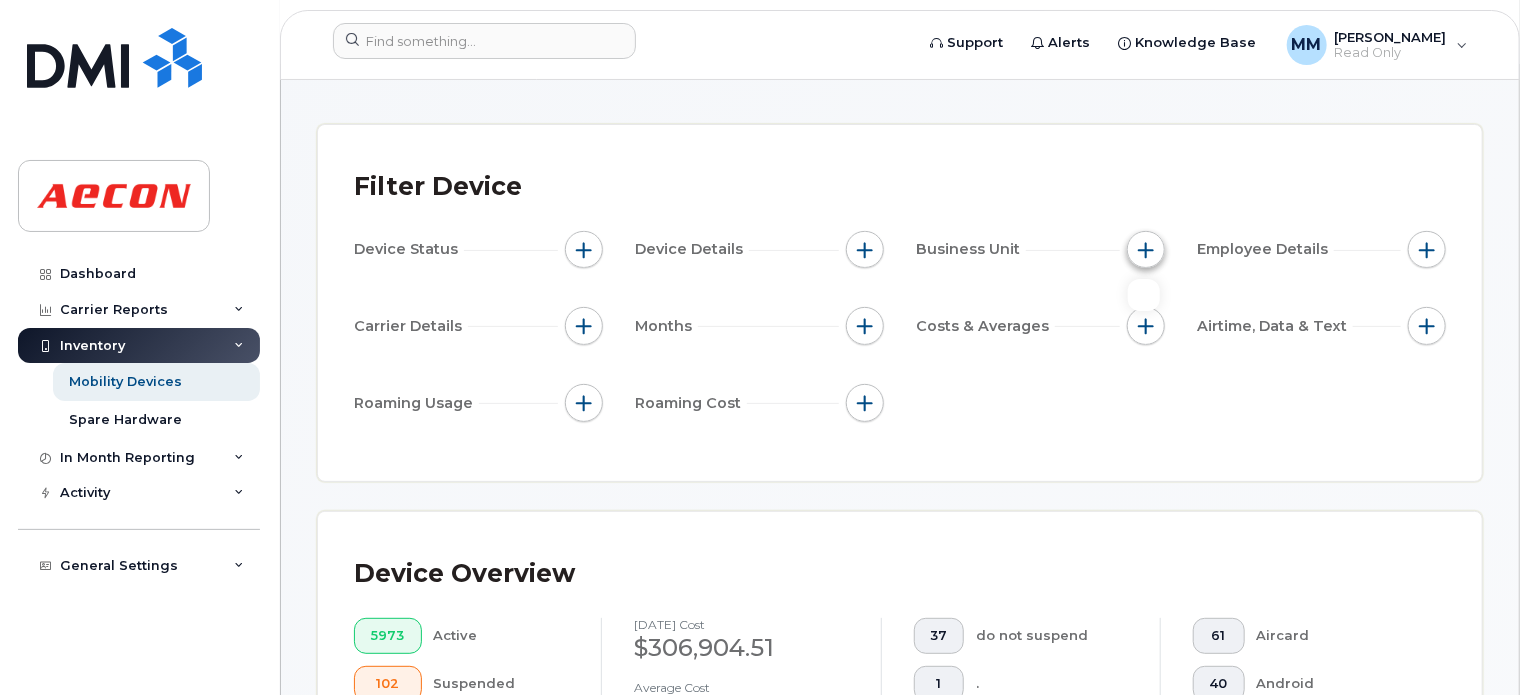 click 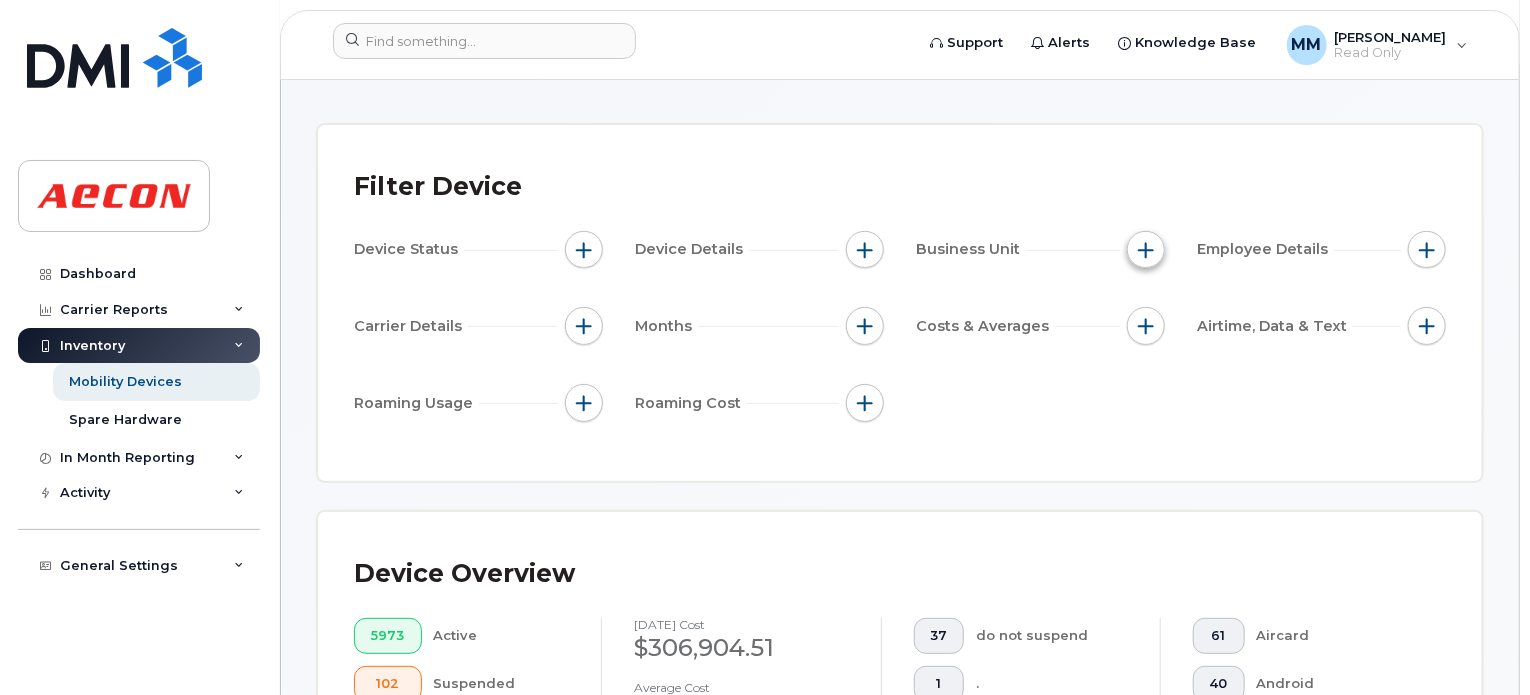 click 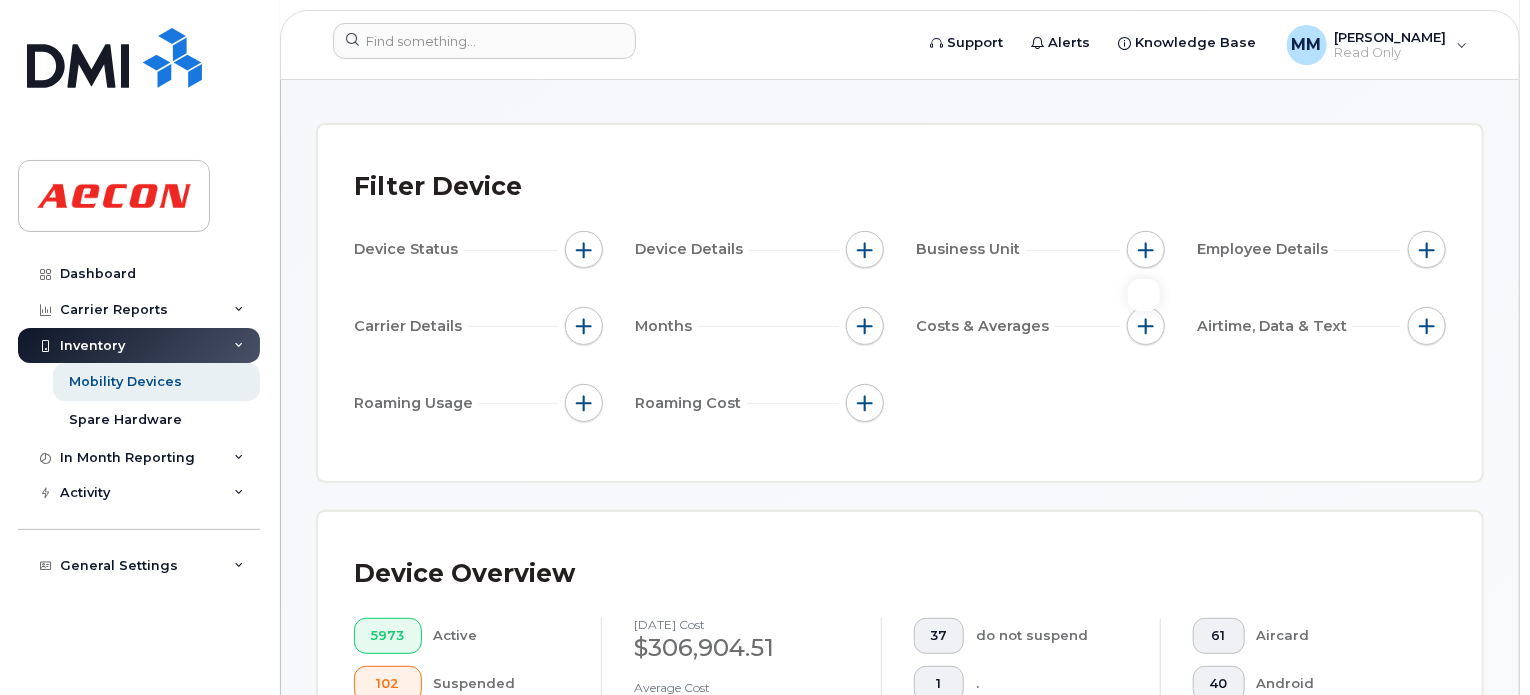 click 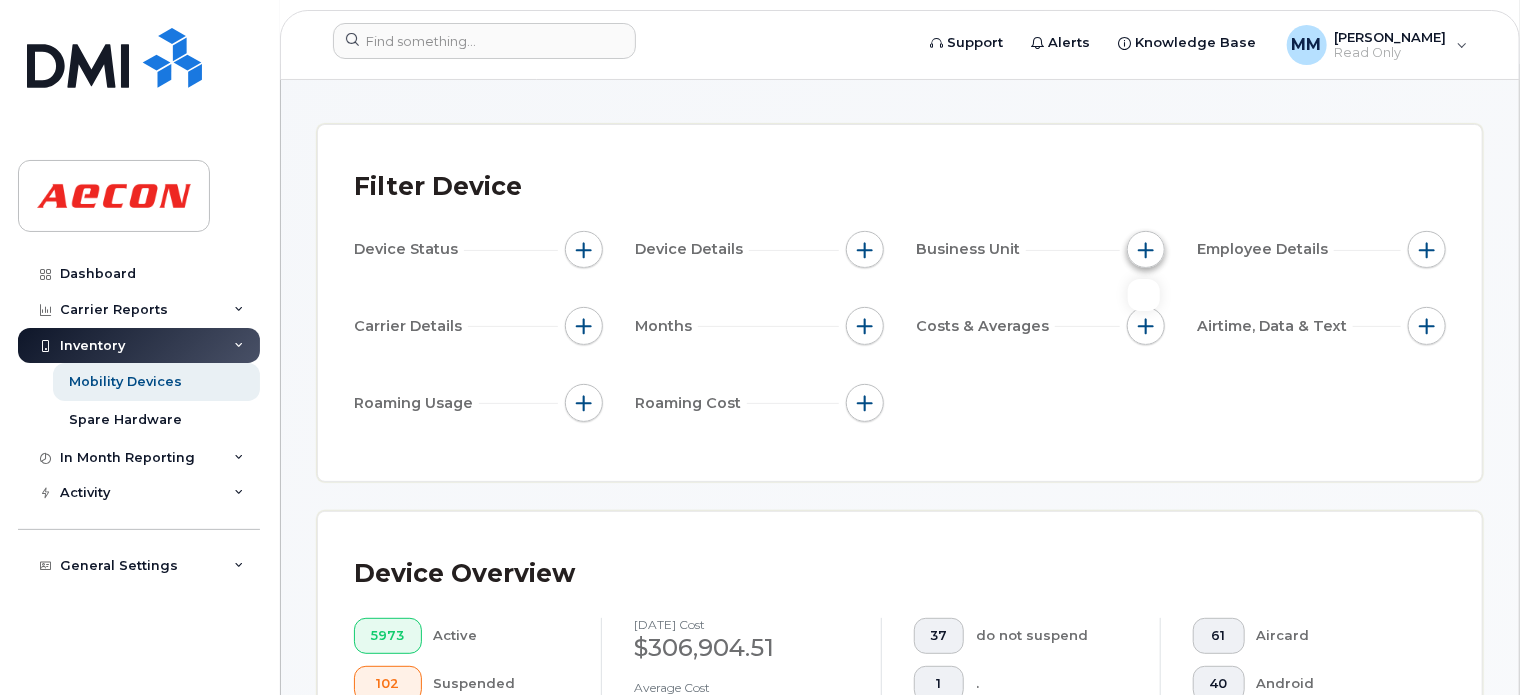 click 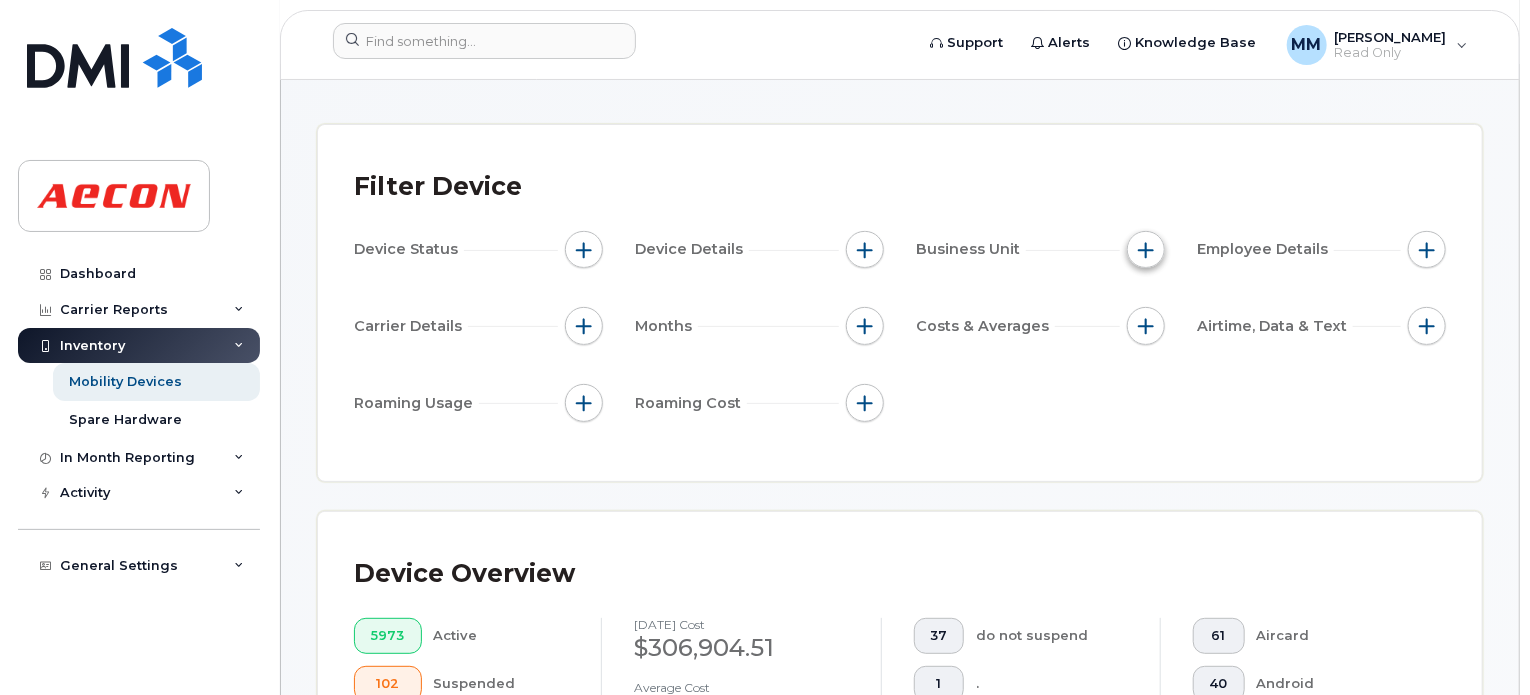 click 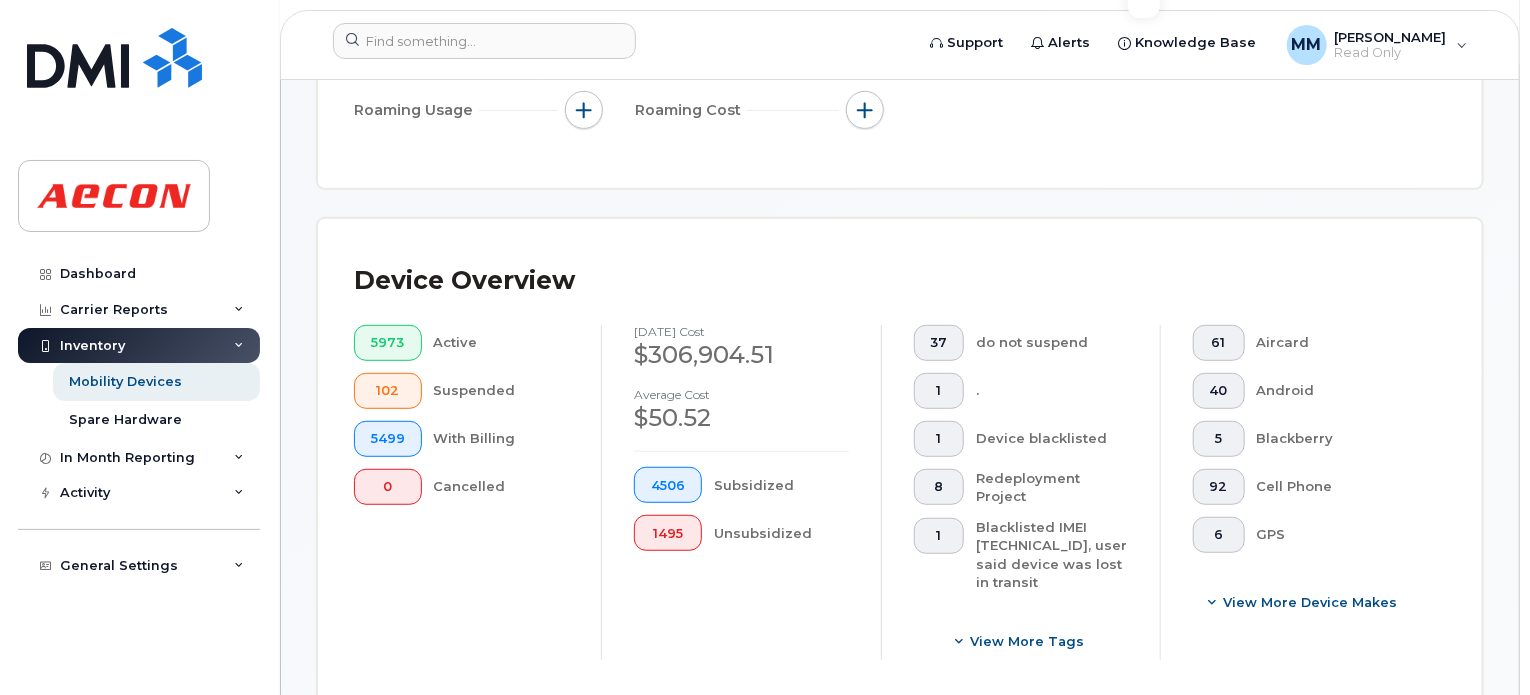 scroll, scrollTop: 500, scrollLeft: 0, axis: vertical 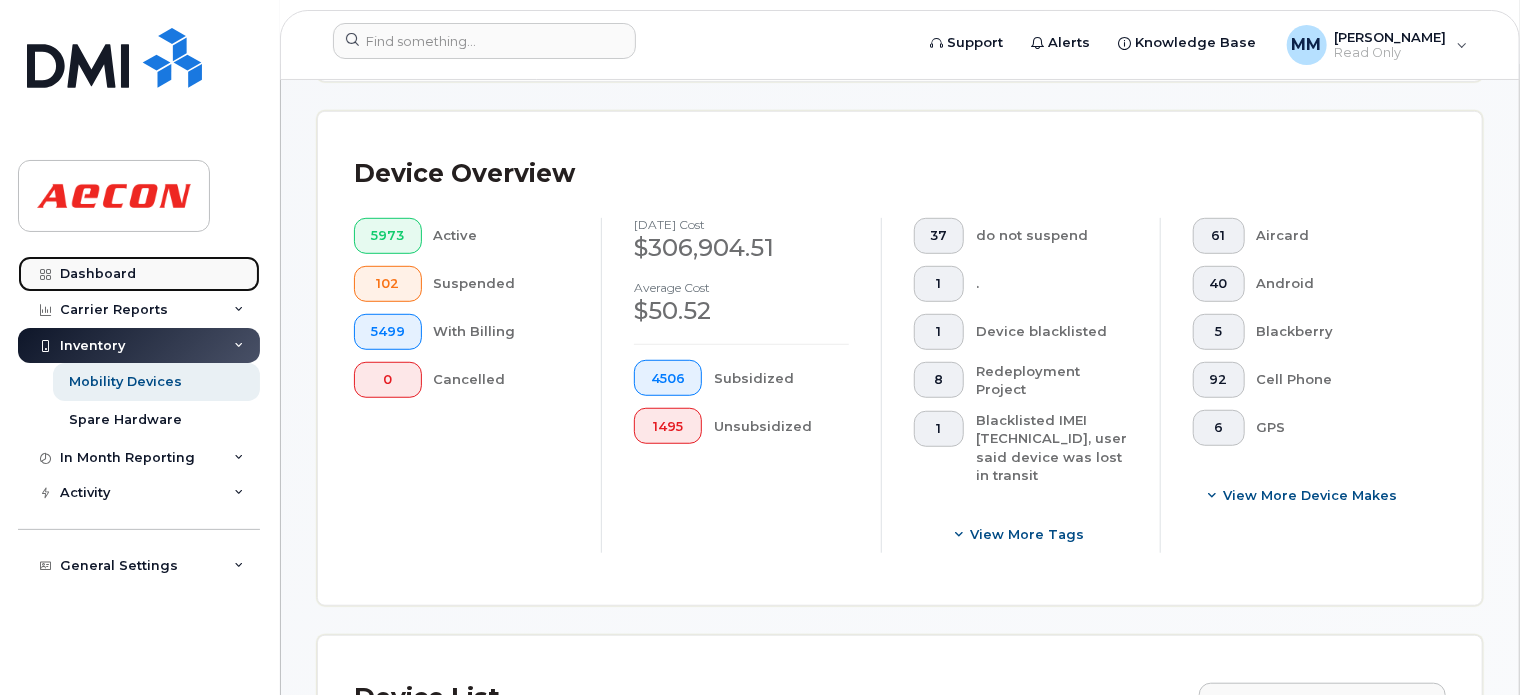click on "Dashboard" 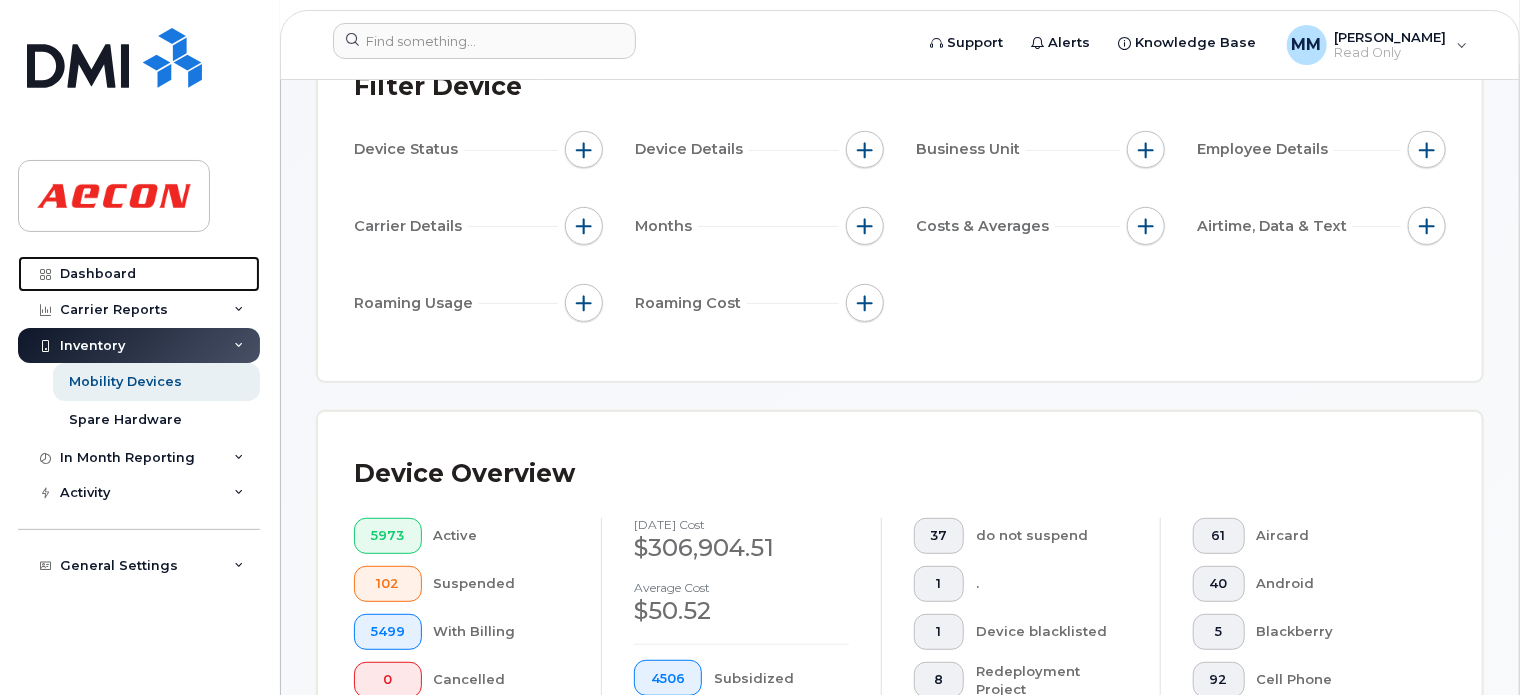 scroll, scrollTop: 0, scrollLeft: 0, axis: both 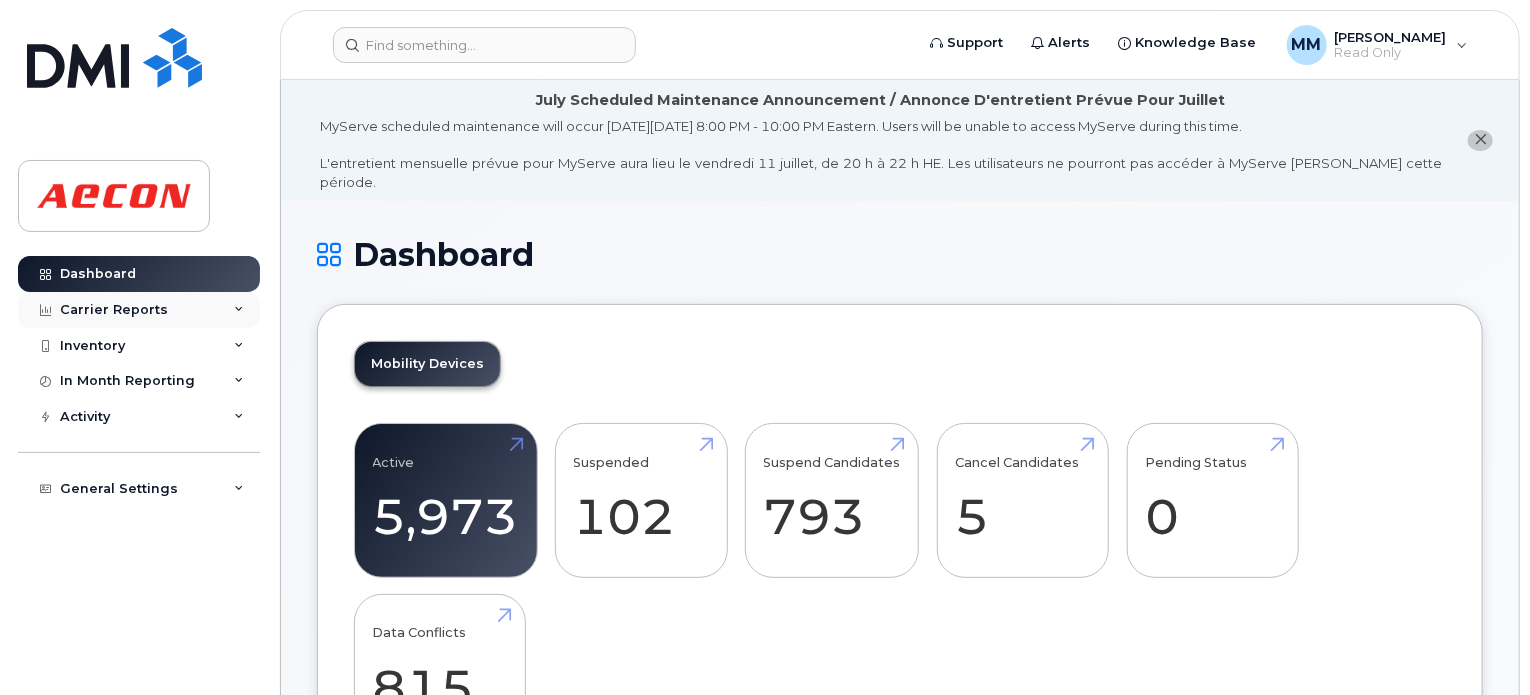 click on "Carrier Reports" 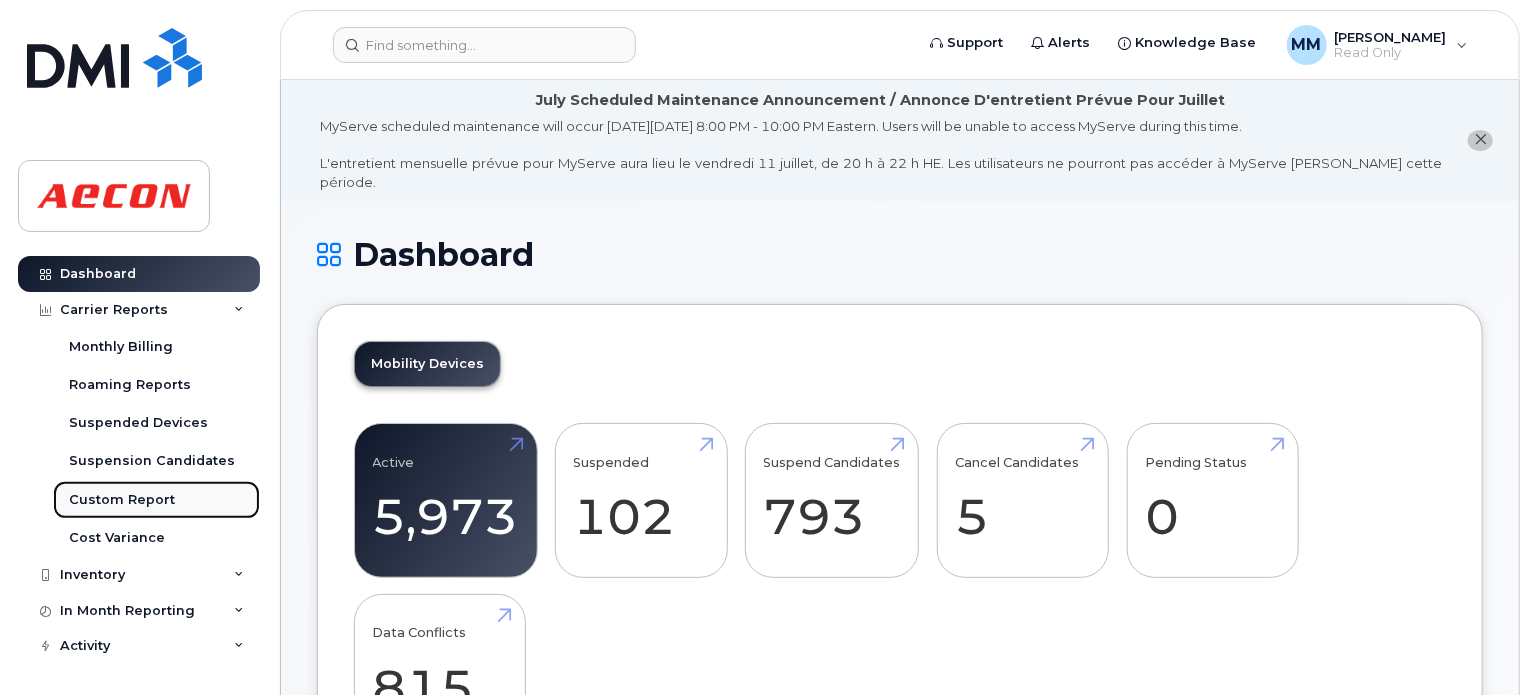click on "Custom Report" 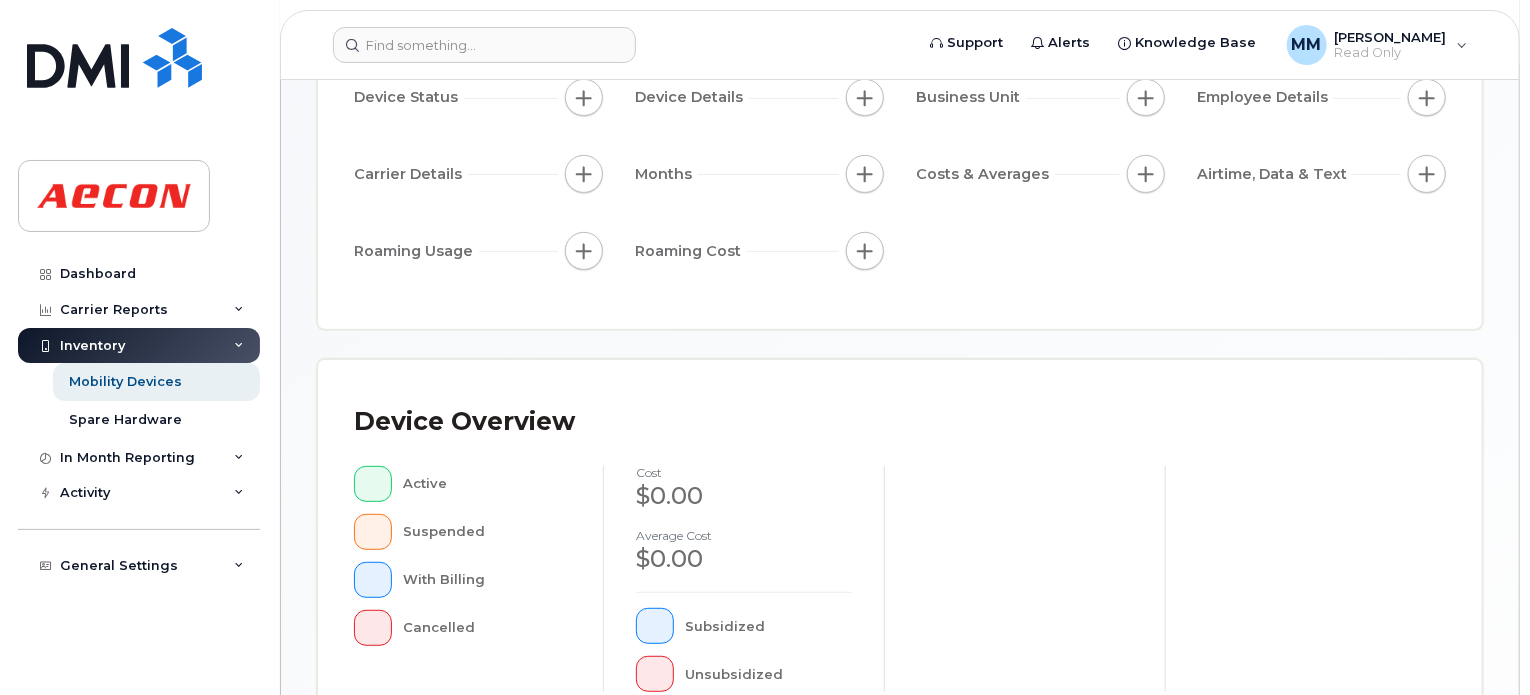 scroll, scrollTop: 100, scrollLeft: 0, axis: vertical 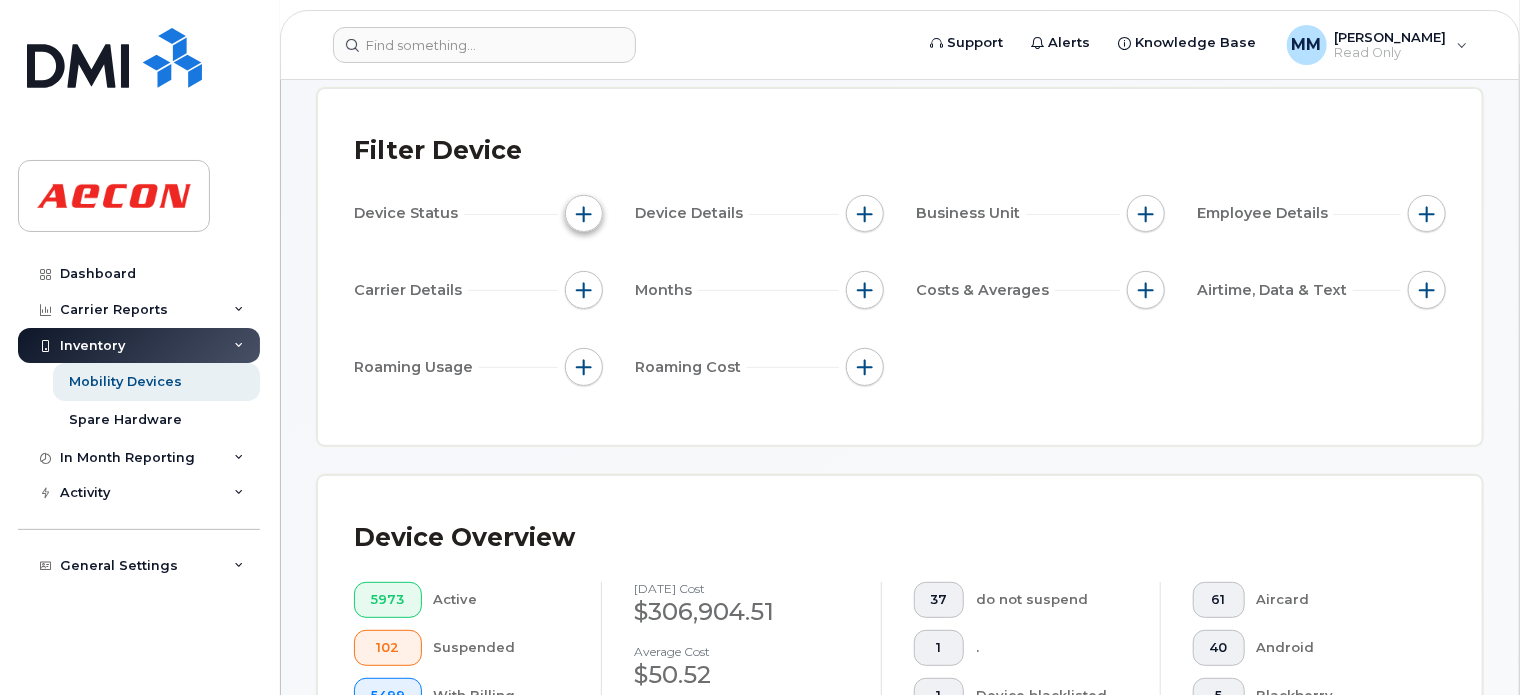 click 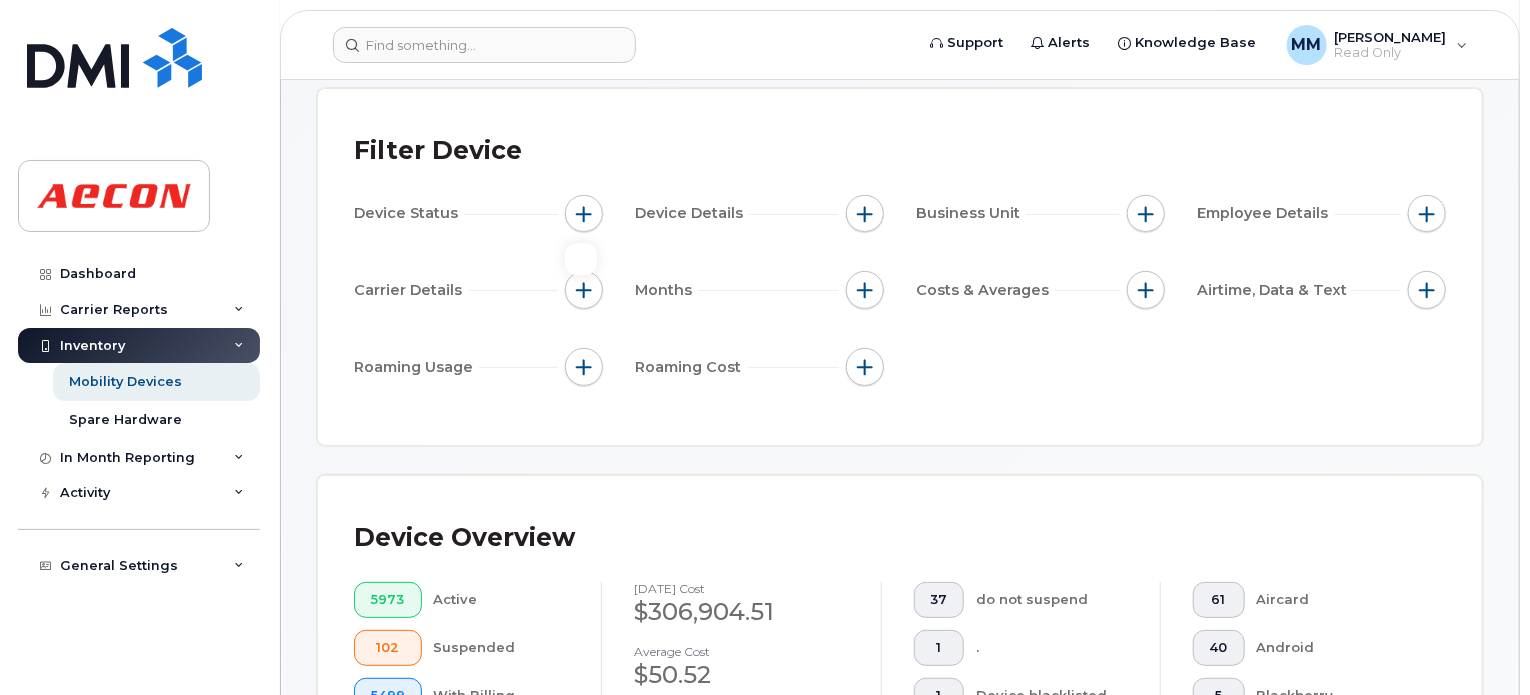 click 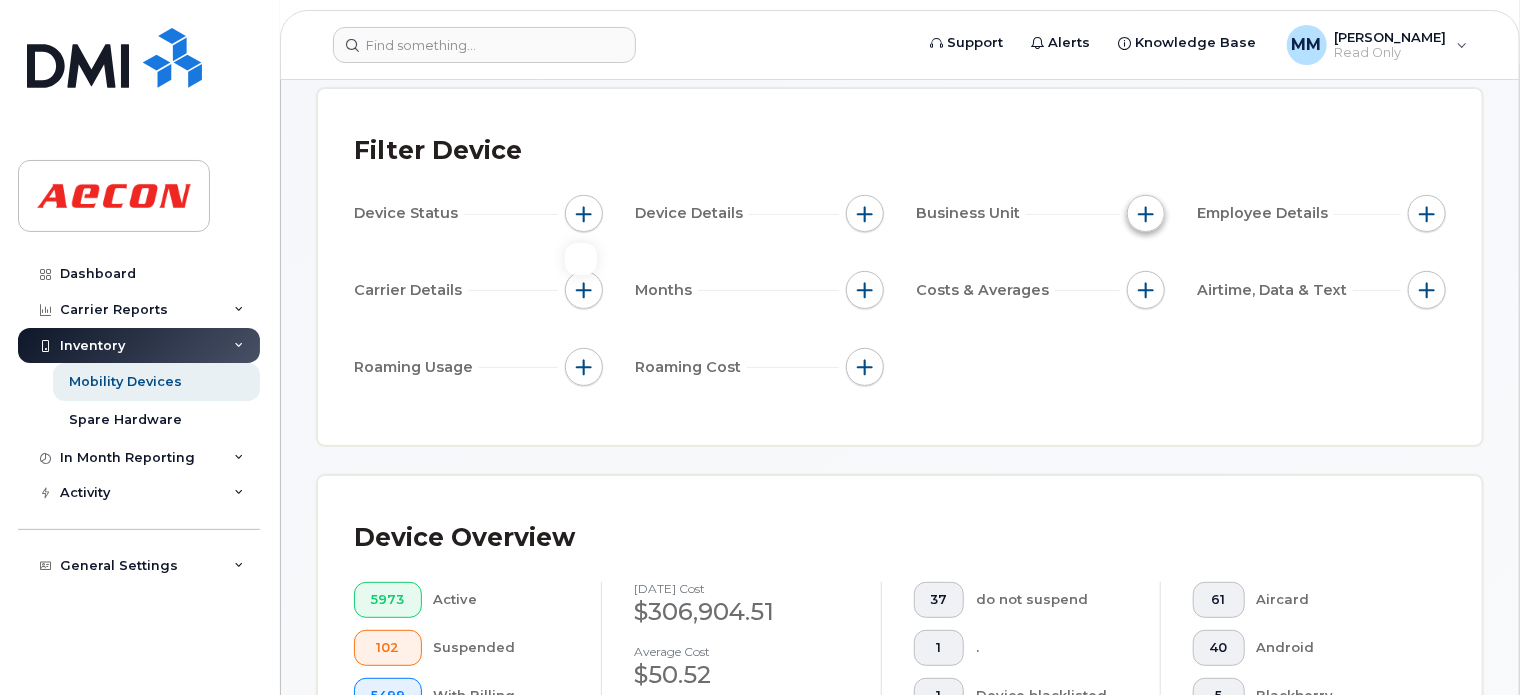 click 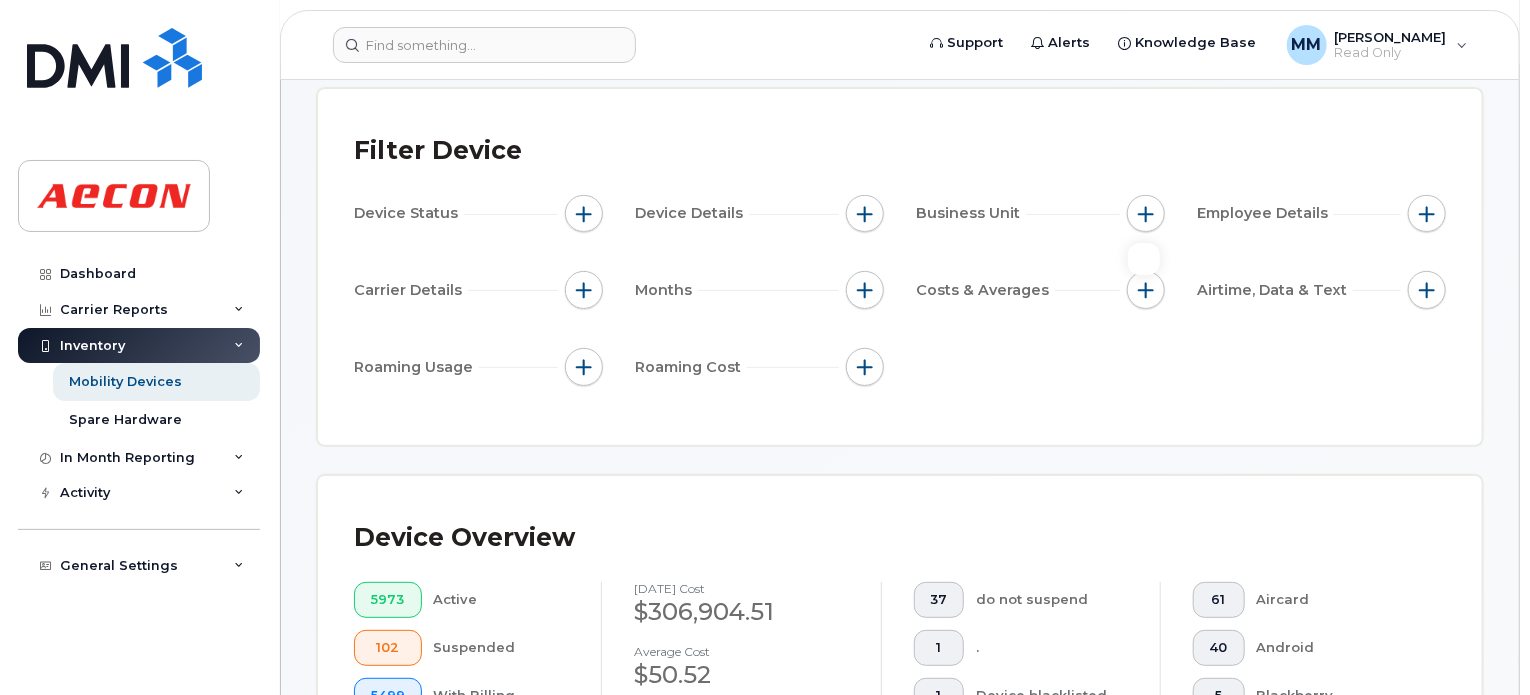 click 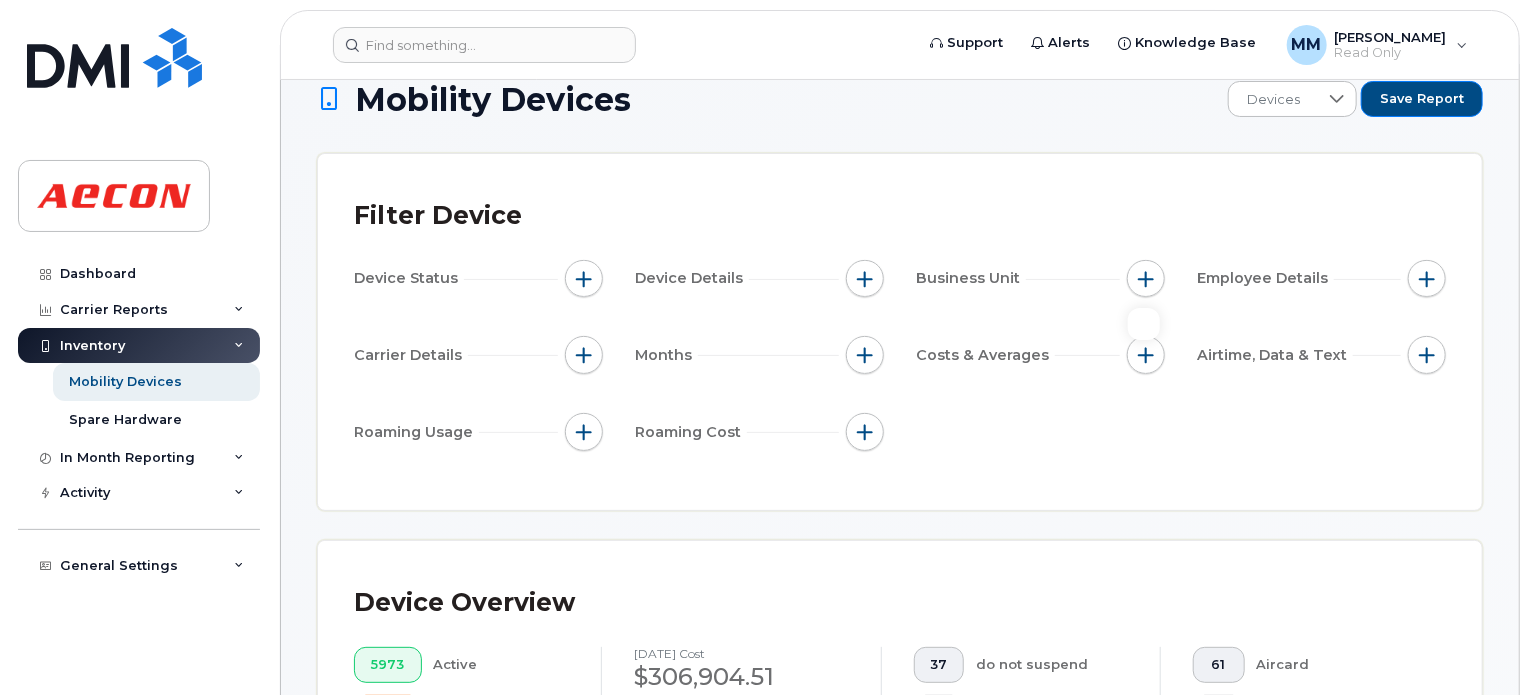 scroll, scrollTop: 0, scrollLeft: 0, axis: both 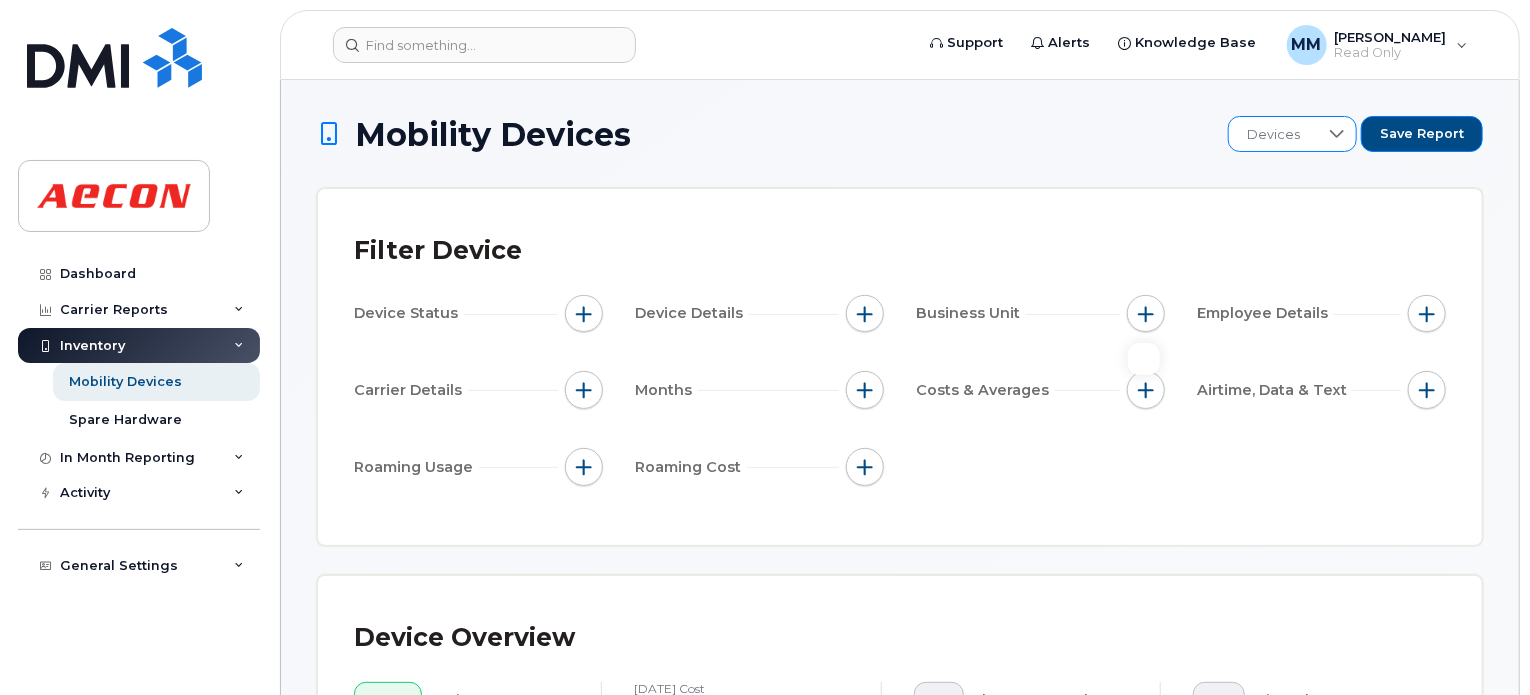 click 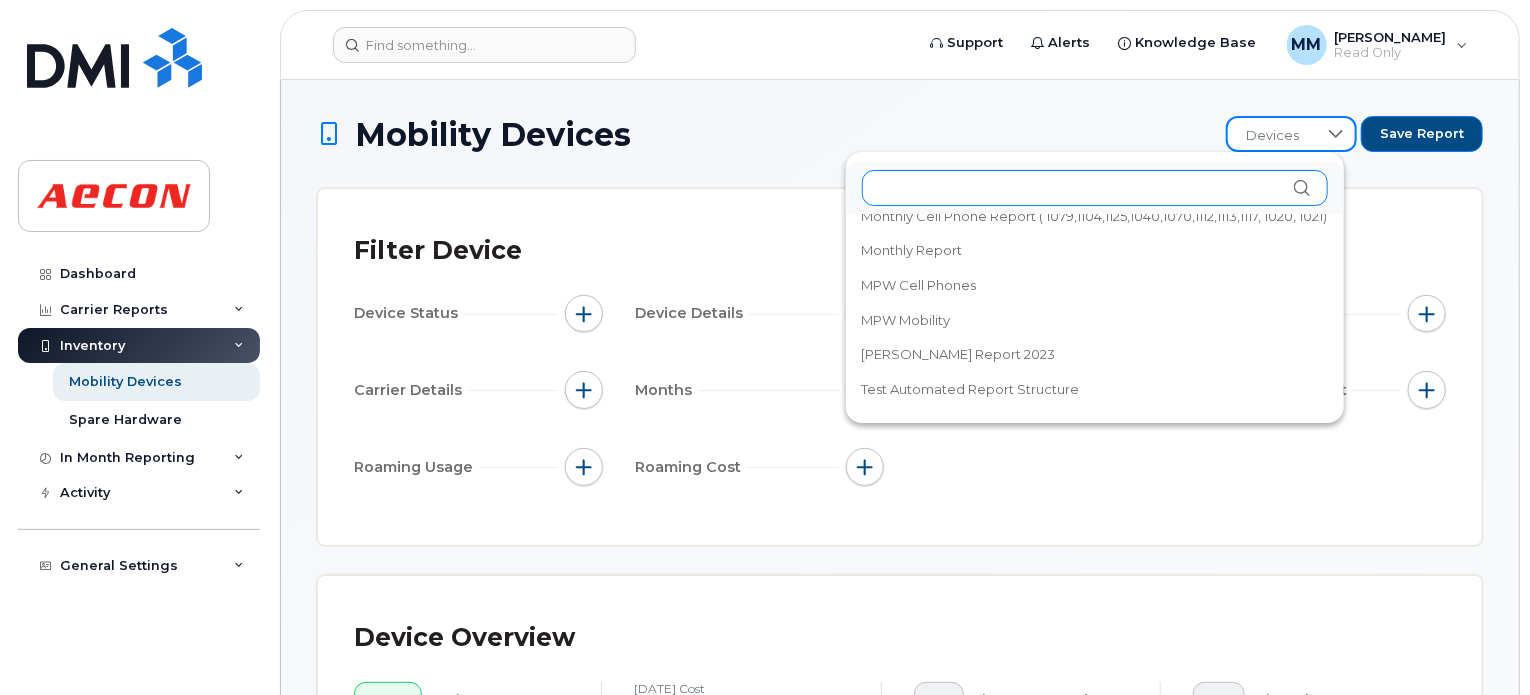 scroll, scrollTop: 1010, scrollLeft: 0, axis: vertical 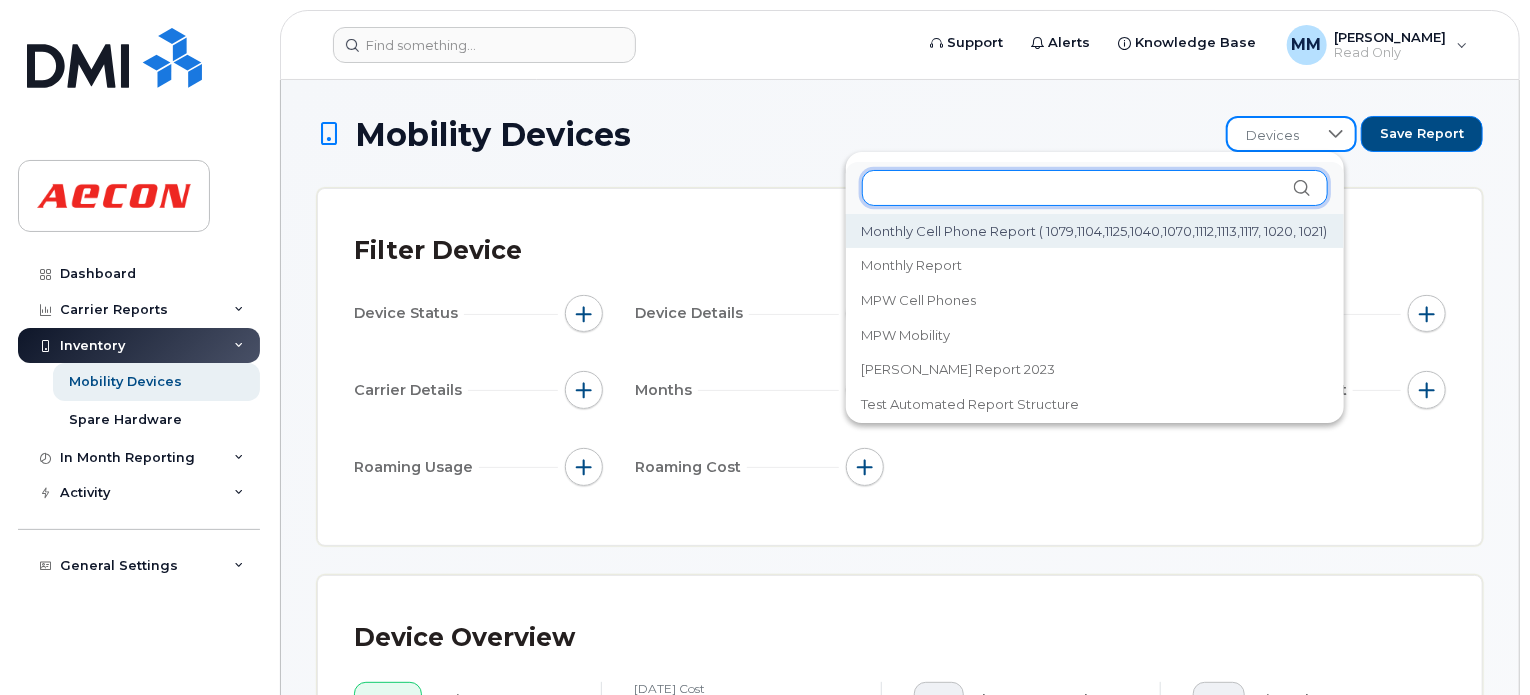 click 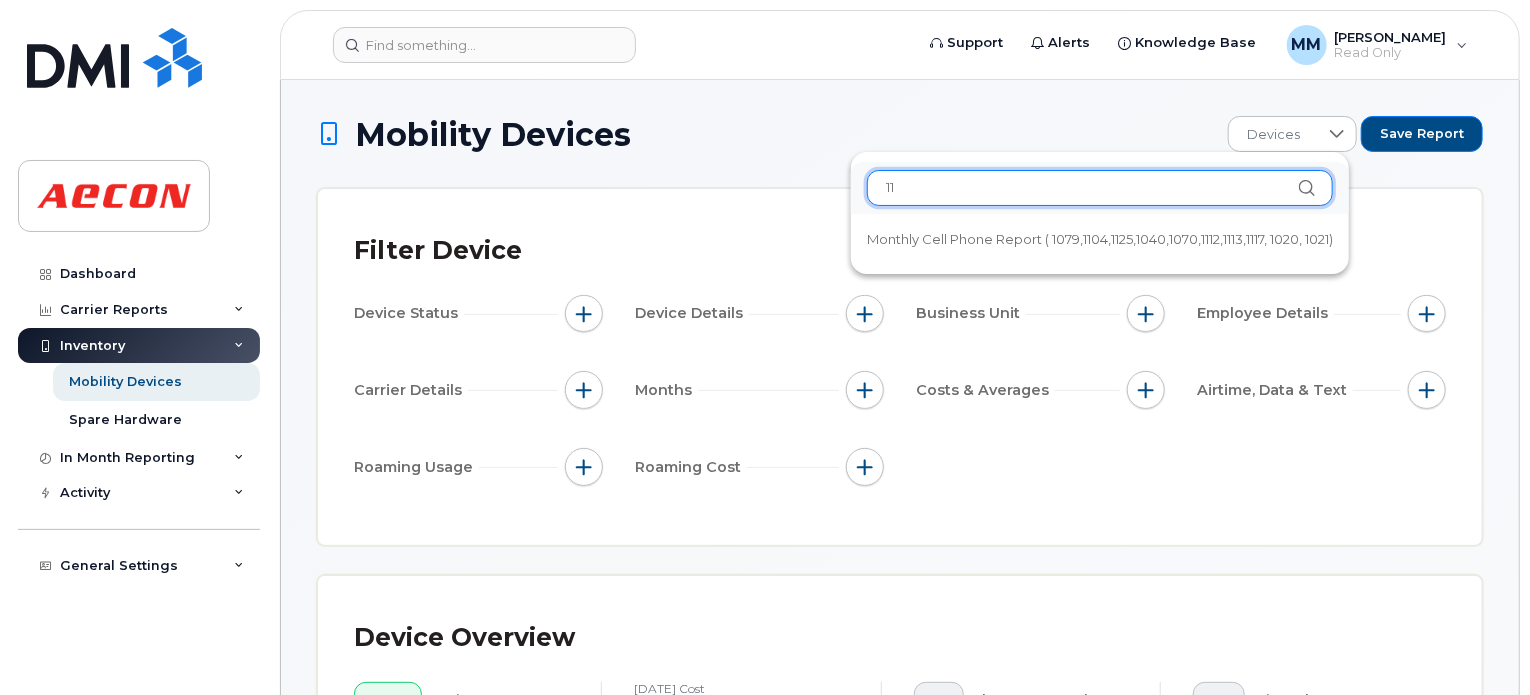 scroll, scrollTop: 0, scrollLeft: 0, axis: both 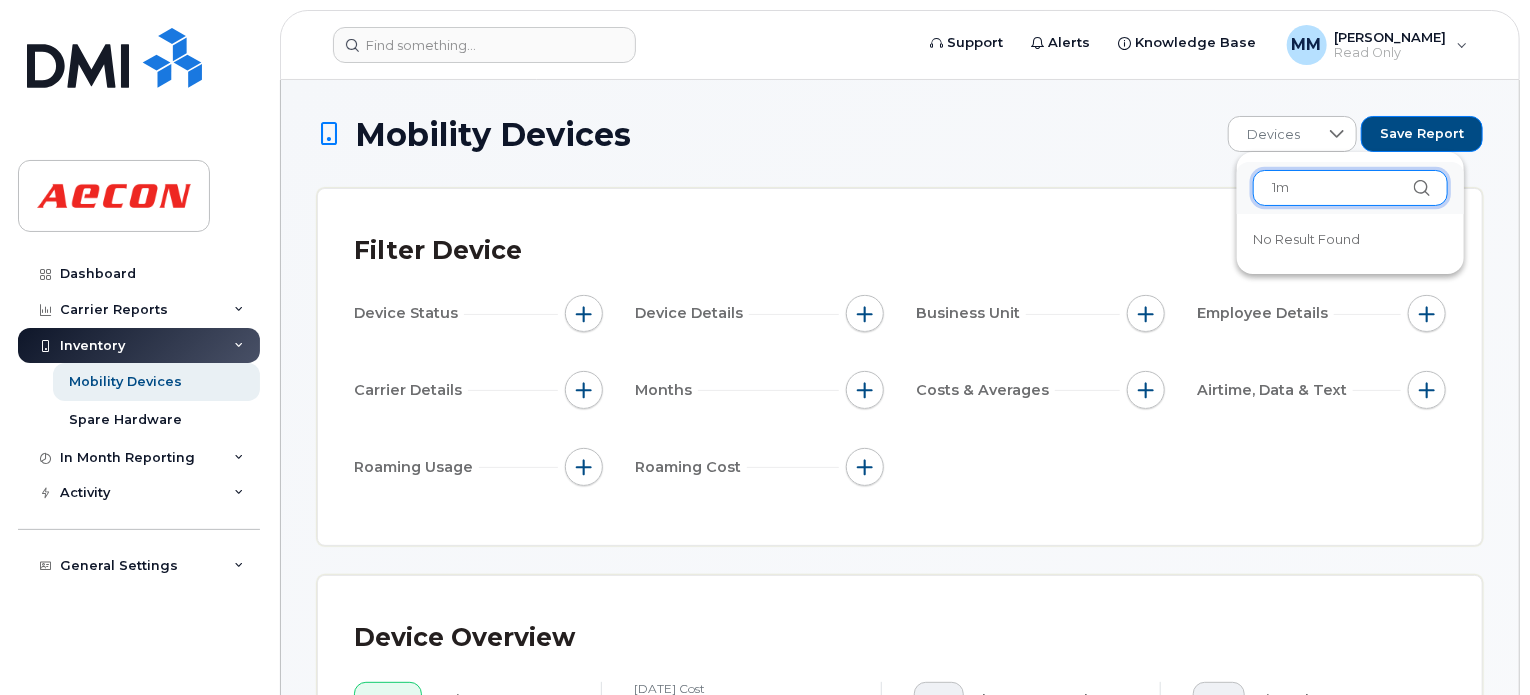 type on "1" 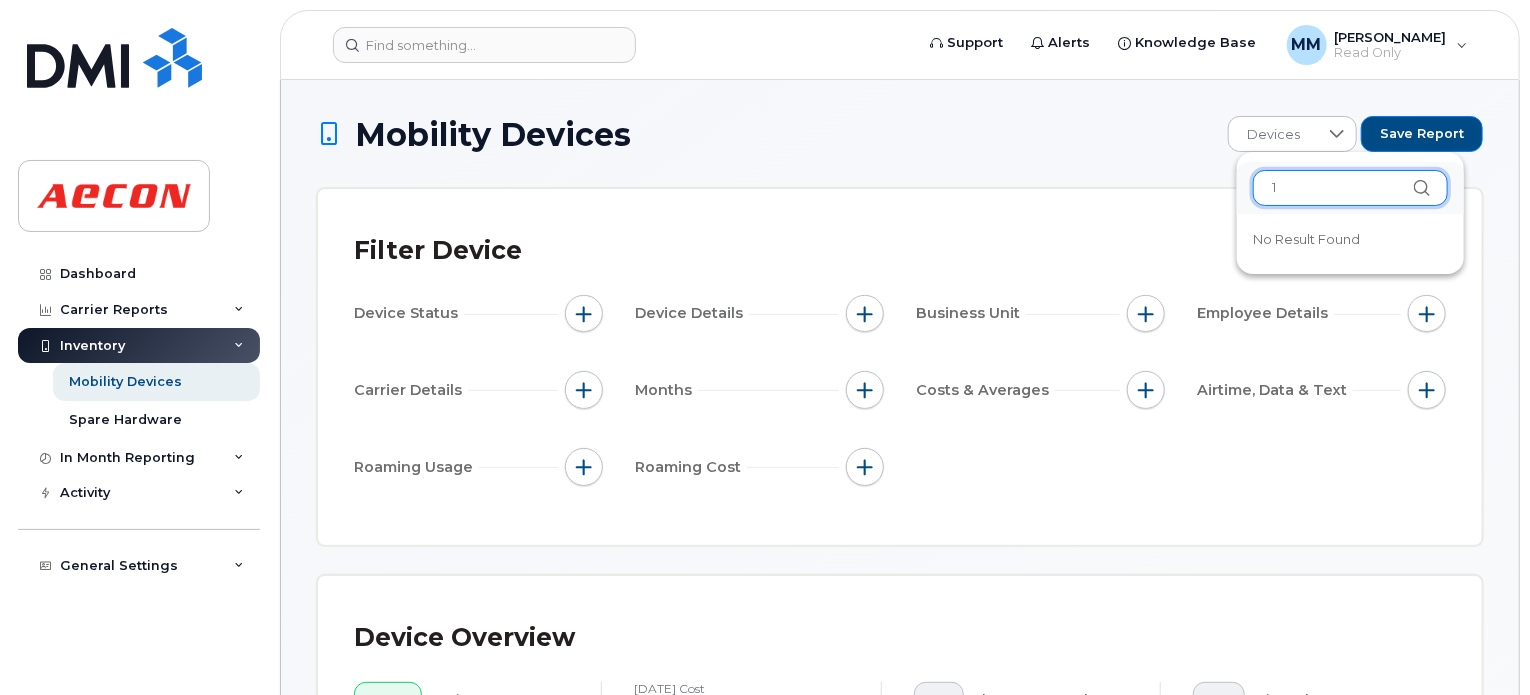 type 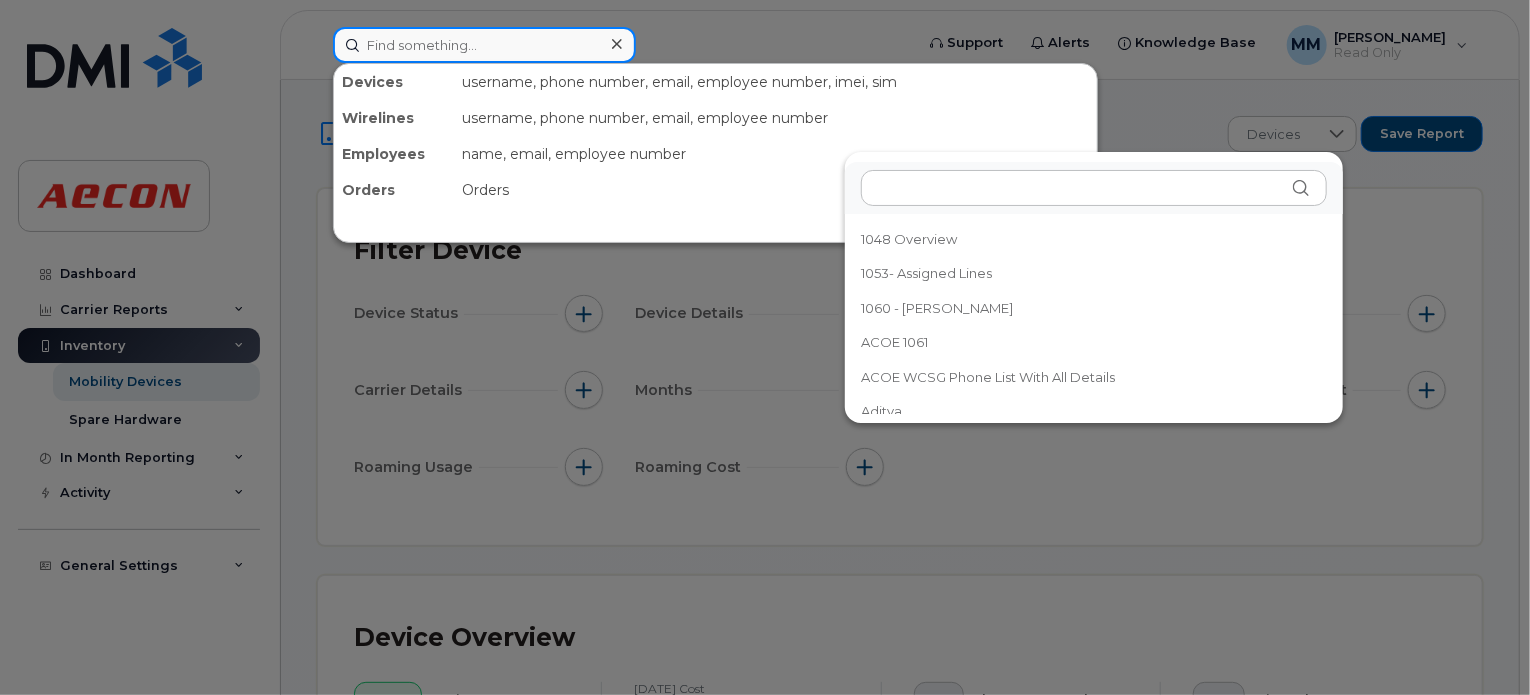 click 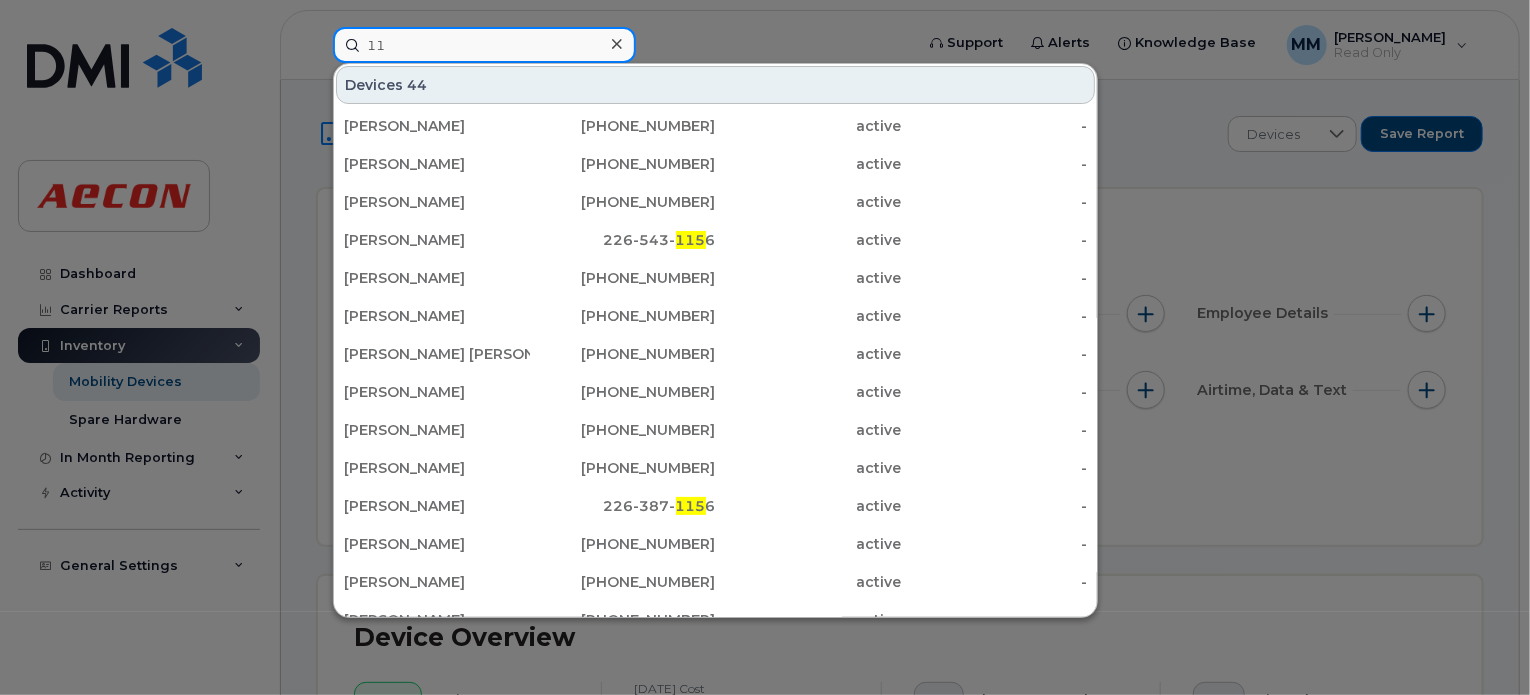 type on "1" 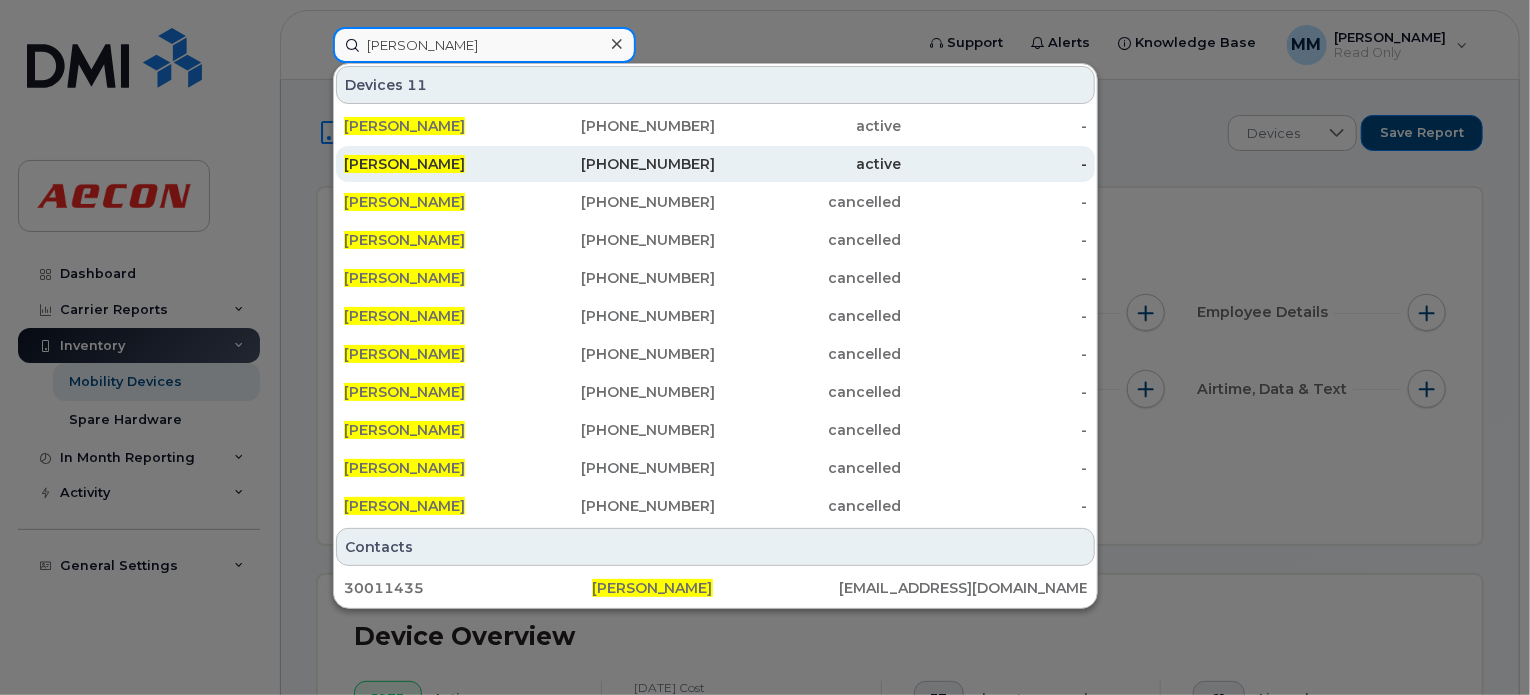 scroll, scrollTop: 0, scrollLeft: 0, axis: both 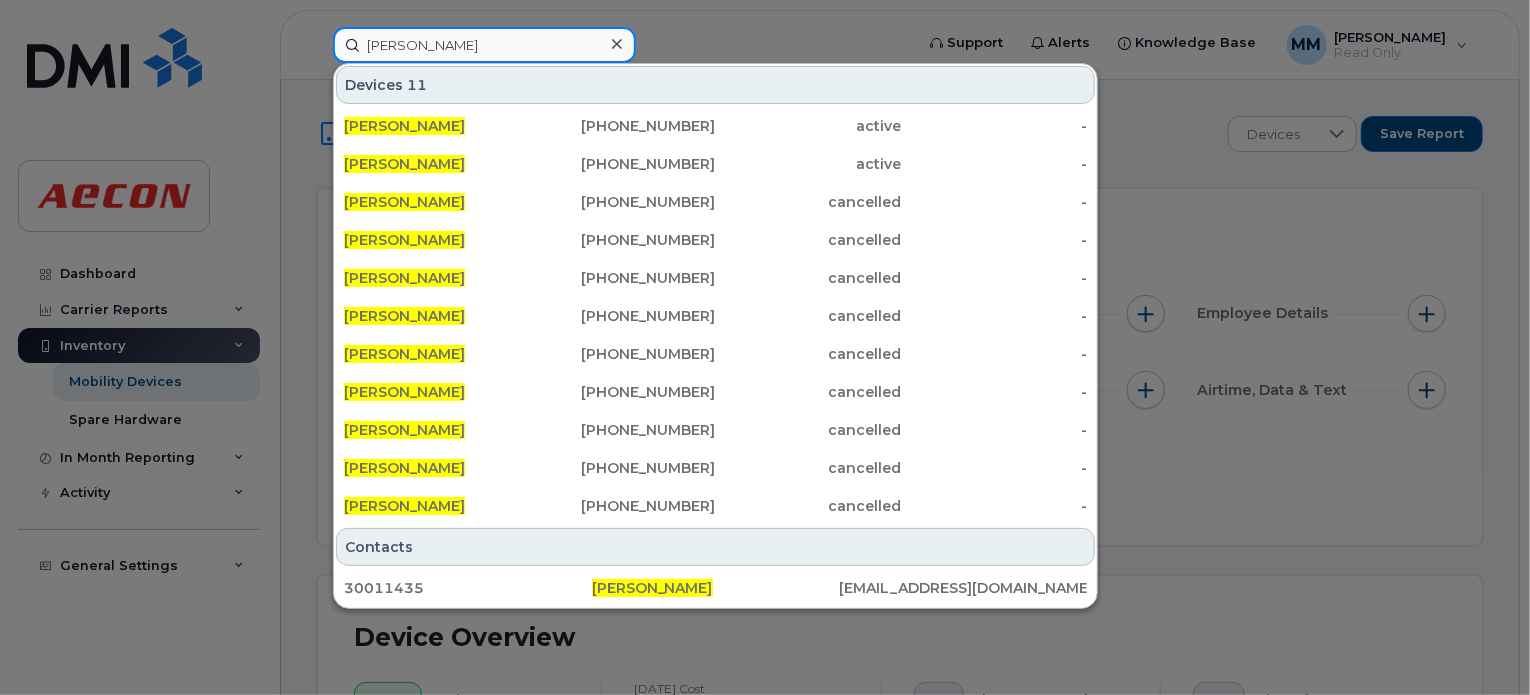 click on "melissa maki" 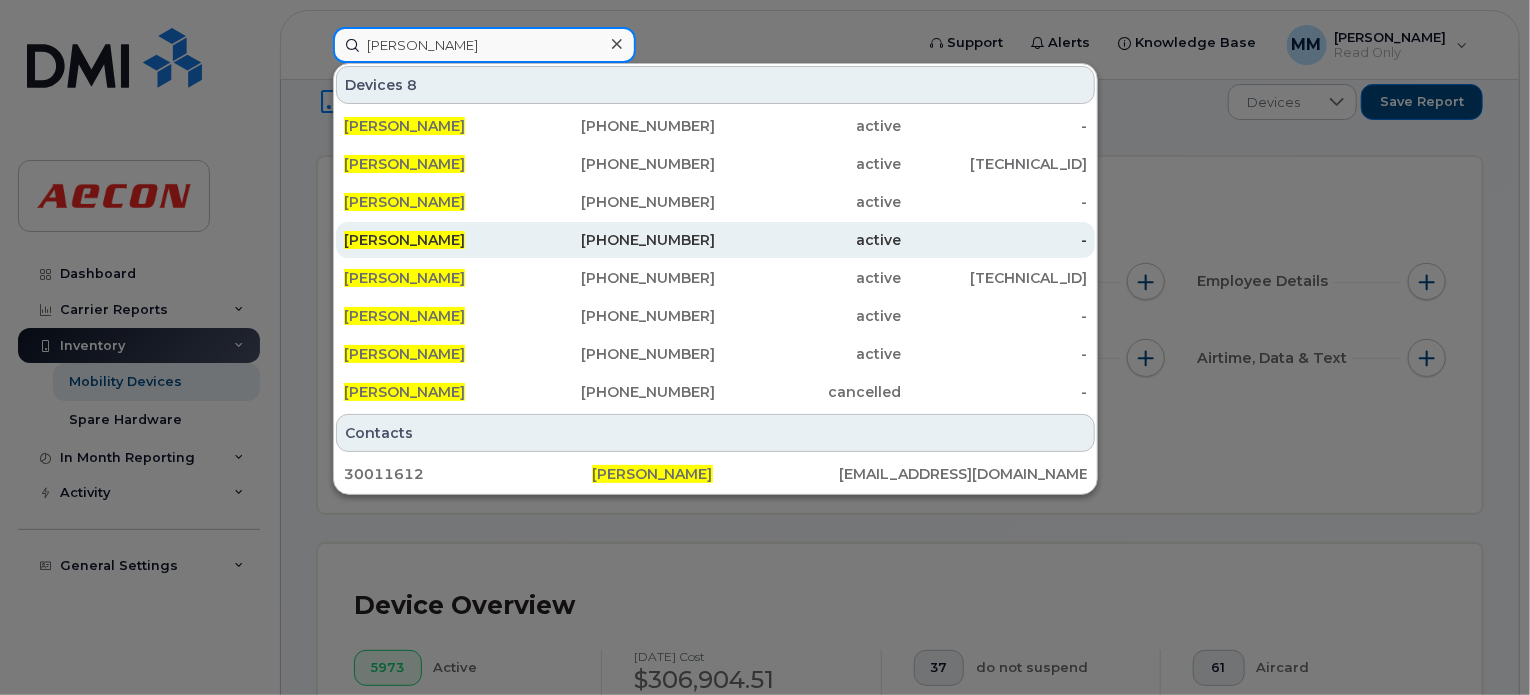 scroll, scrollTop: 0, scrollLeft: 0, axis: both 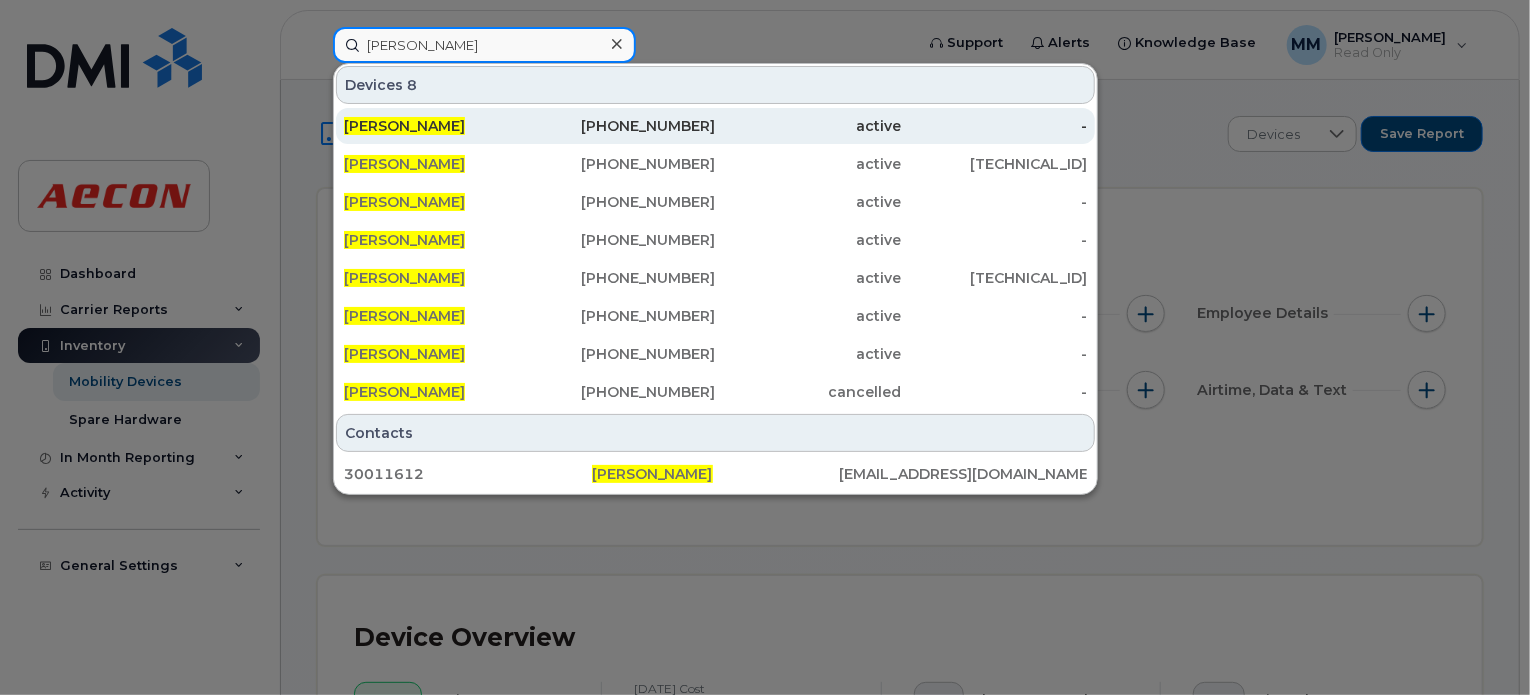 type on "[PERSON_NAME]" 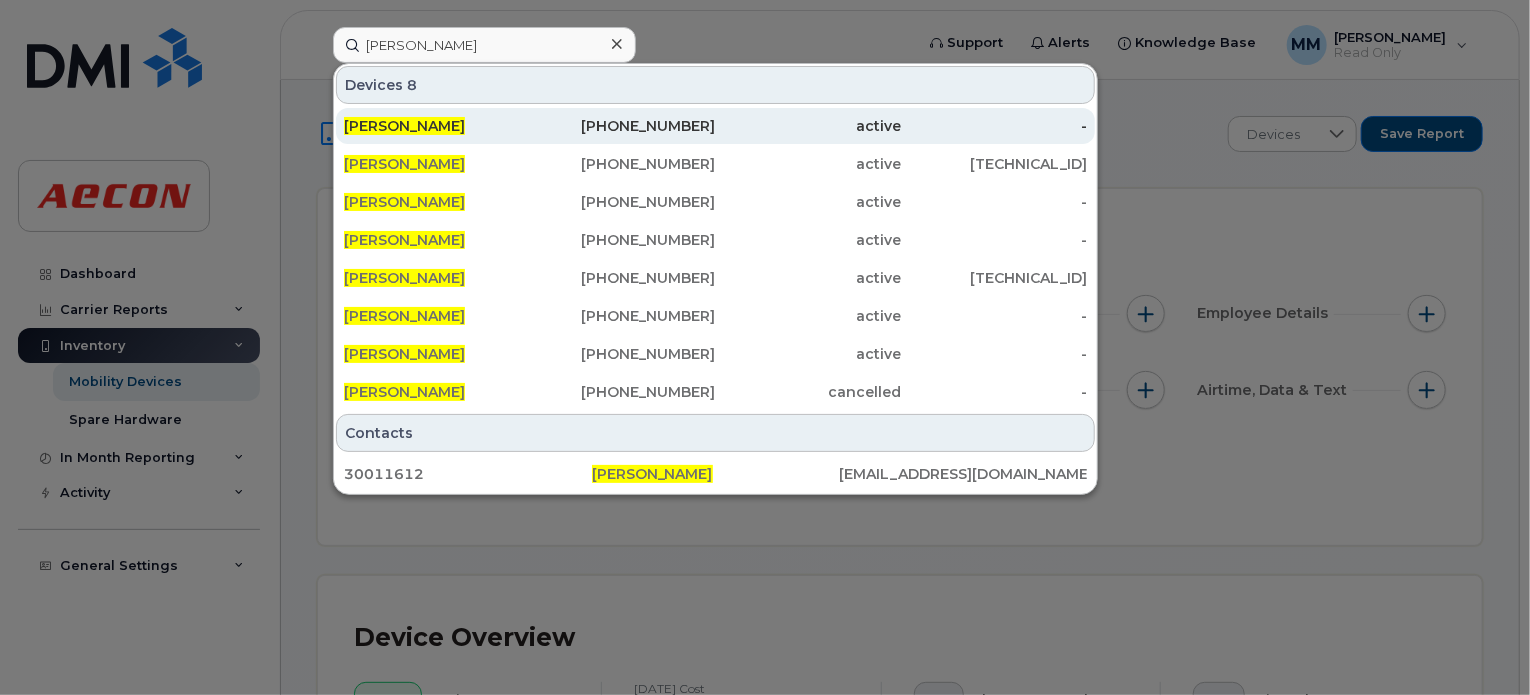 click on "[PHONE_NUMBER]" 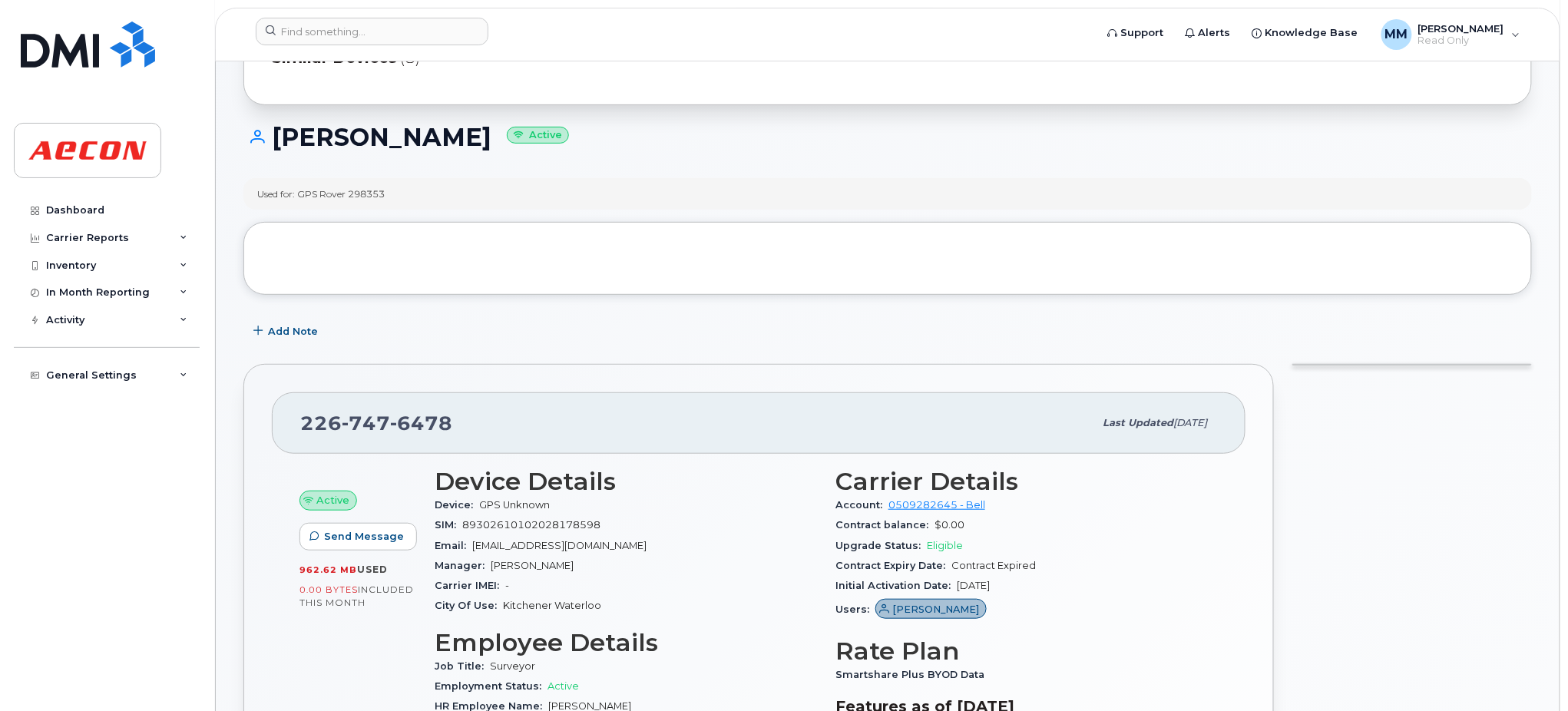 scroll, scrollTop: 0, scrollLeft: 0, axis: both 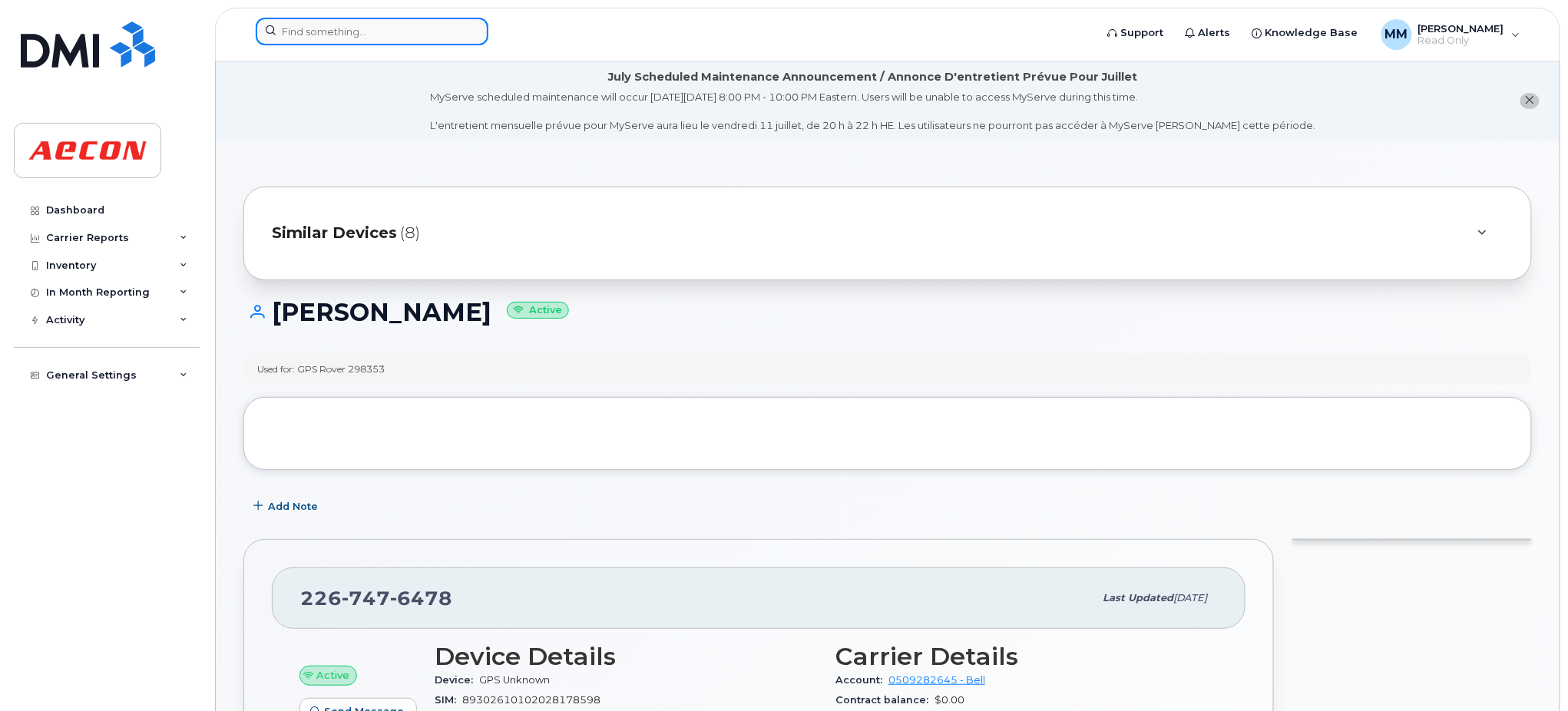 click 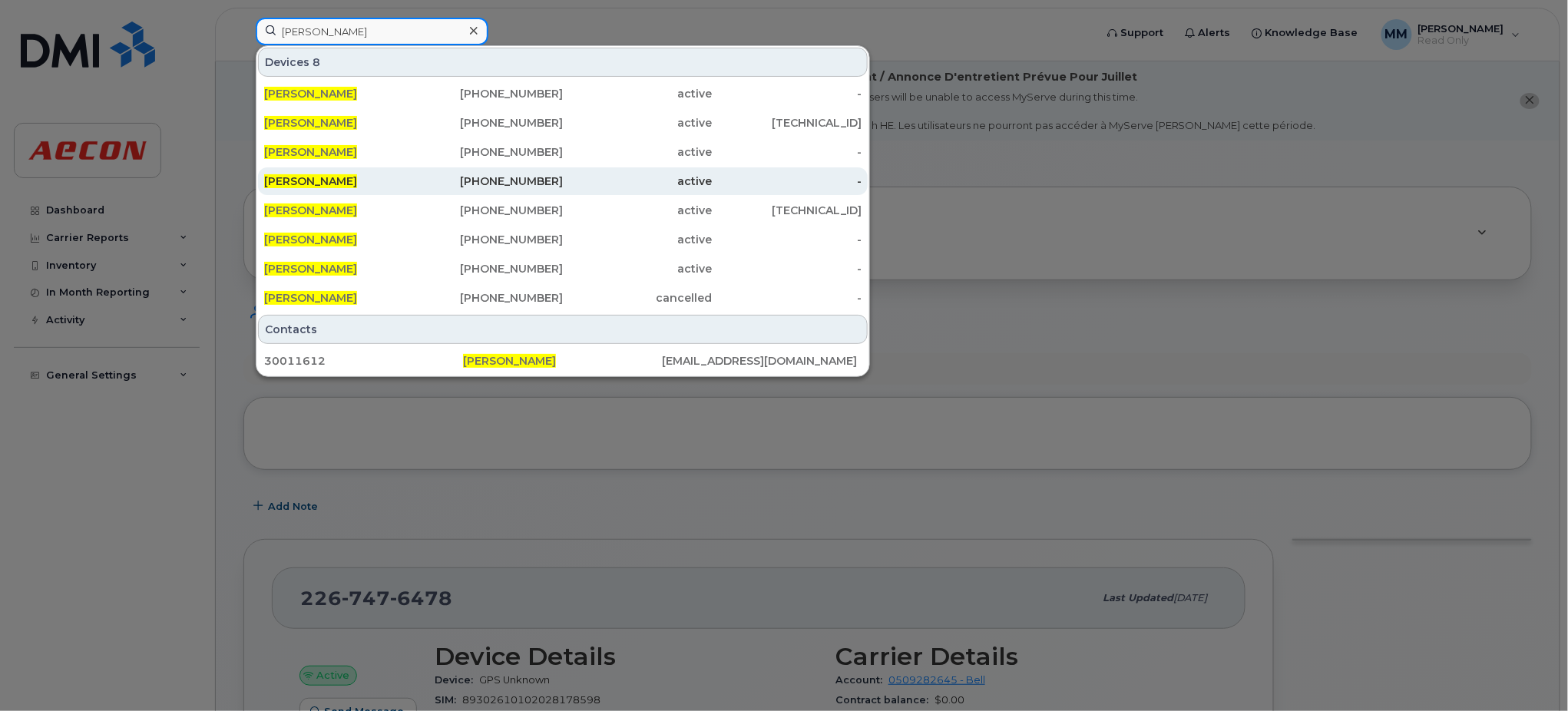 type on "[PERSON_NAME]" 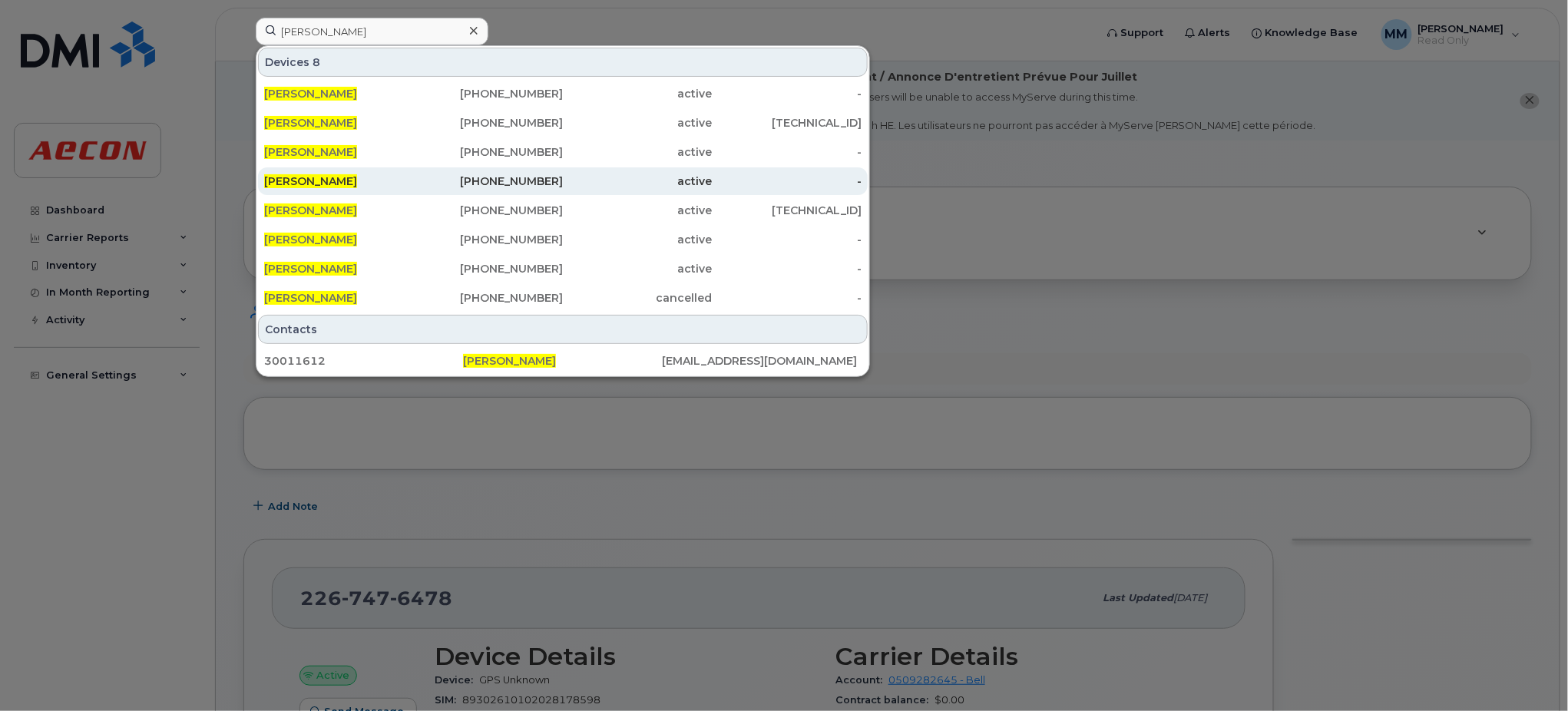click on "[PERSON_NAME]" 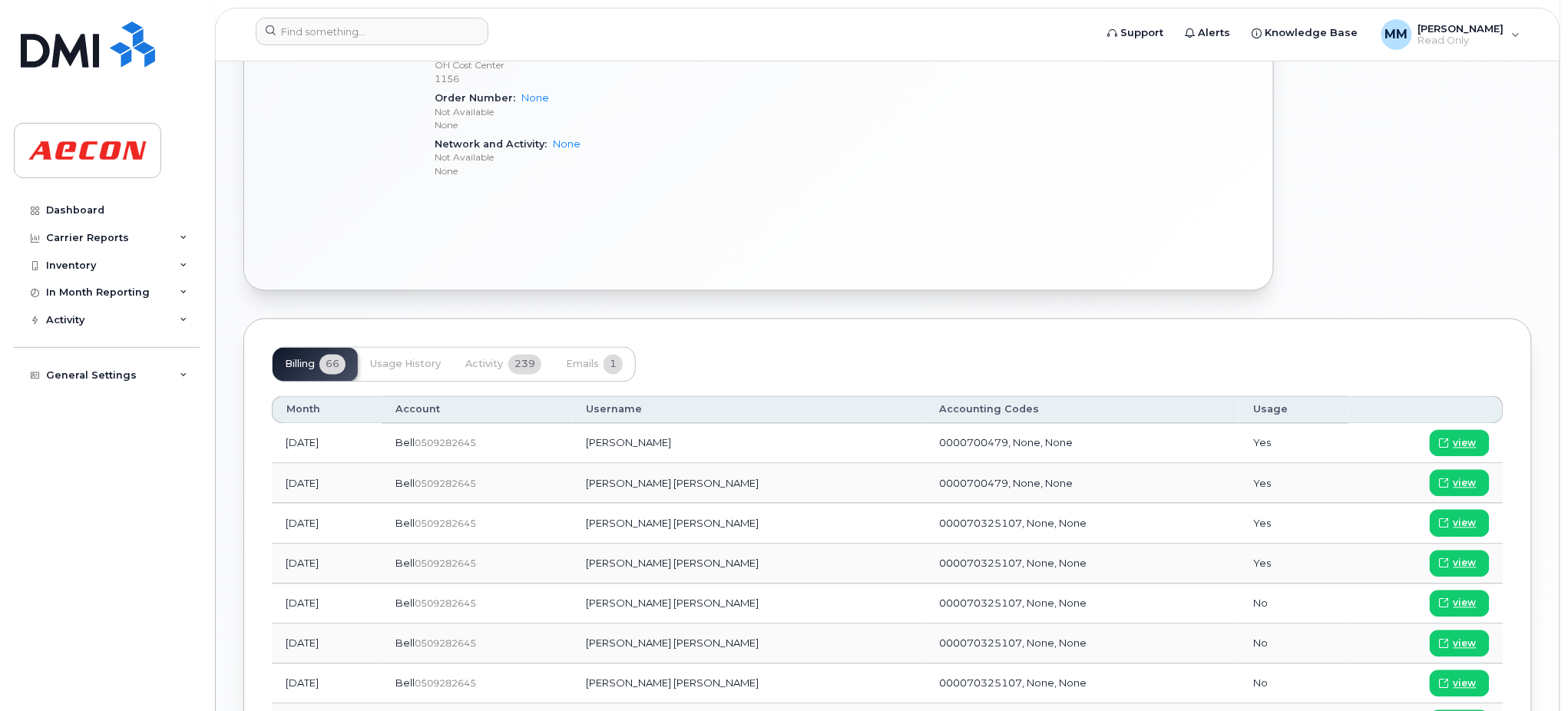 scroll, scrollTop: 1024, scrollLeft: 0, axis: vertical 